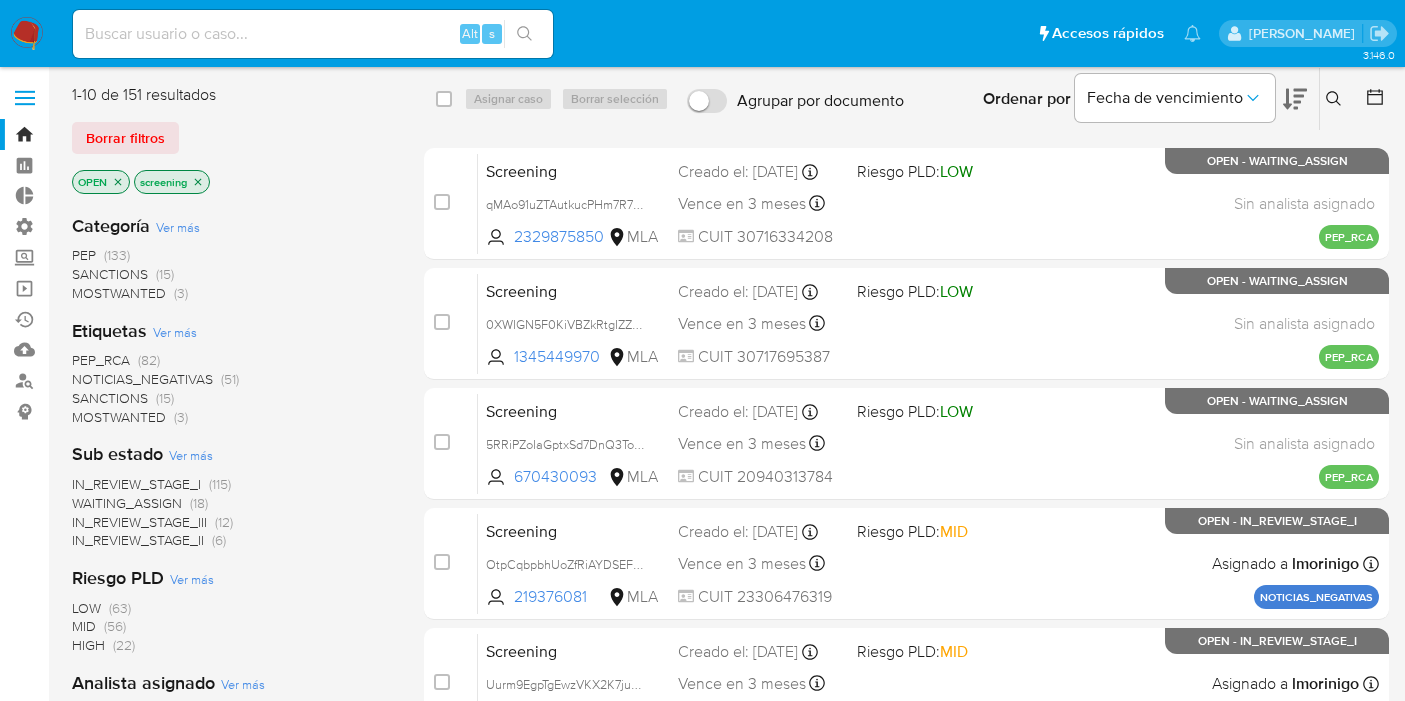 scroll, scrollTop: 44, scrollLeft: 0, axis: vertical 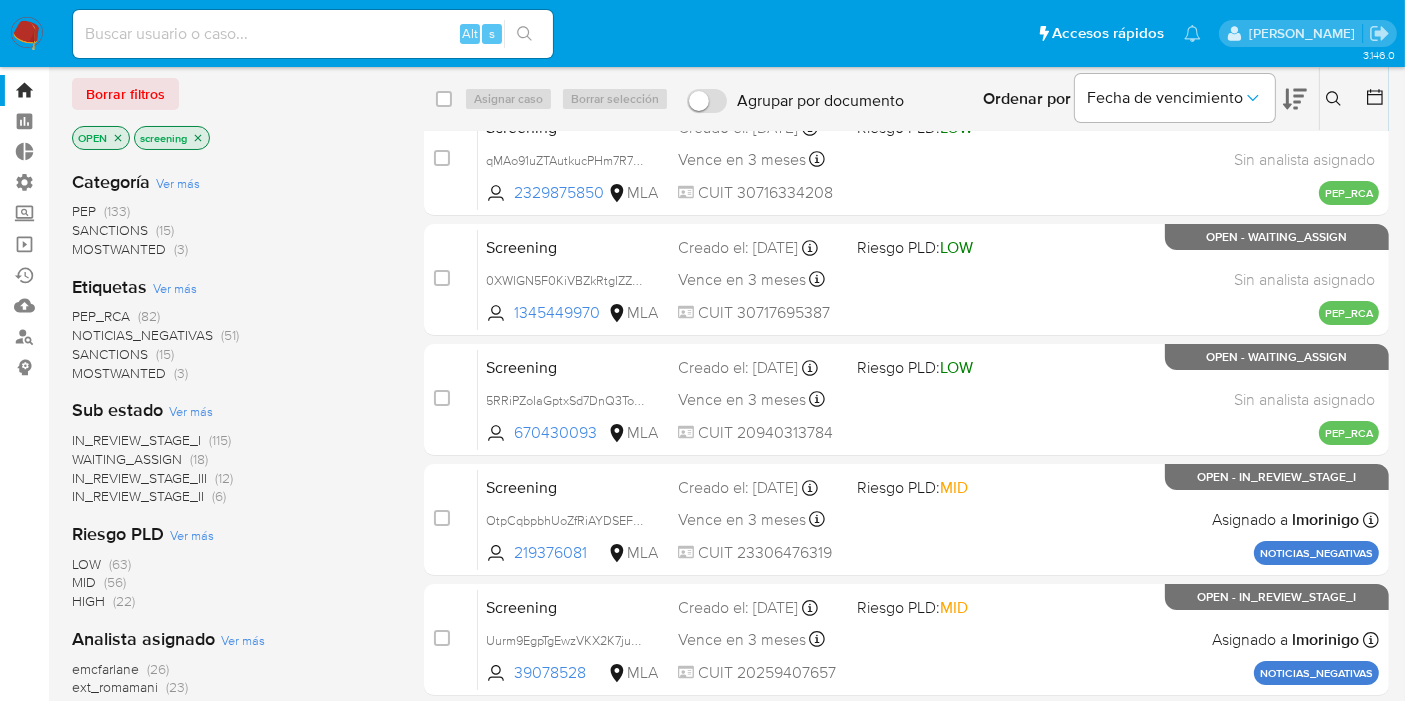 click on "SANCTIONS" at bounding box center (110, 354) 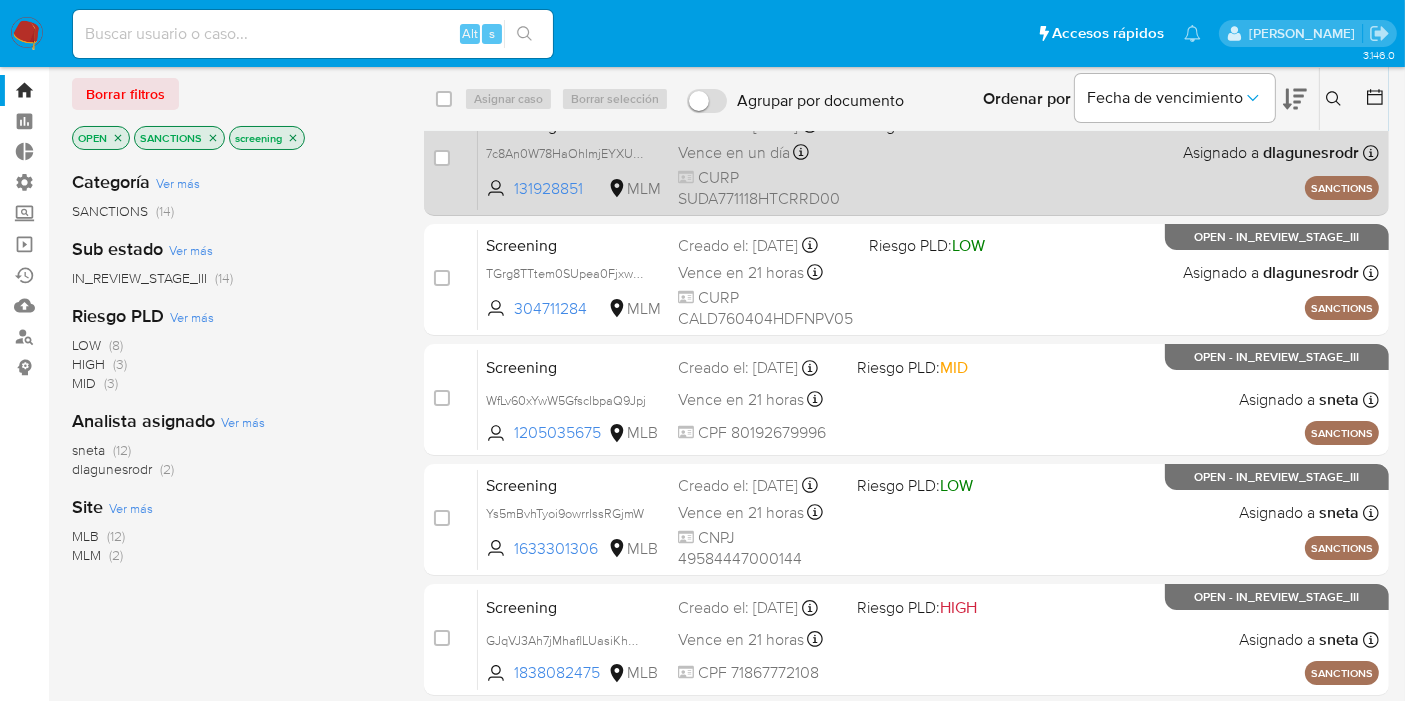 drag, startPoint x: 216, startPoint y: 137, endPoint x: 1163, endPoint y: 150, distance: 947.08923 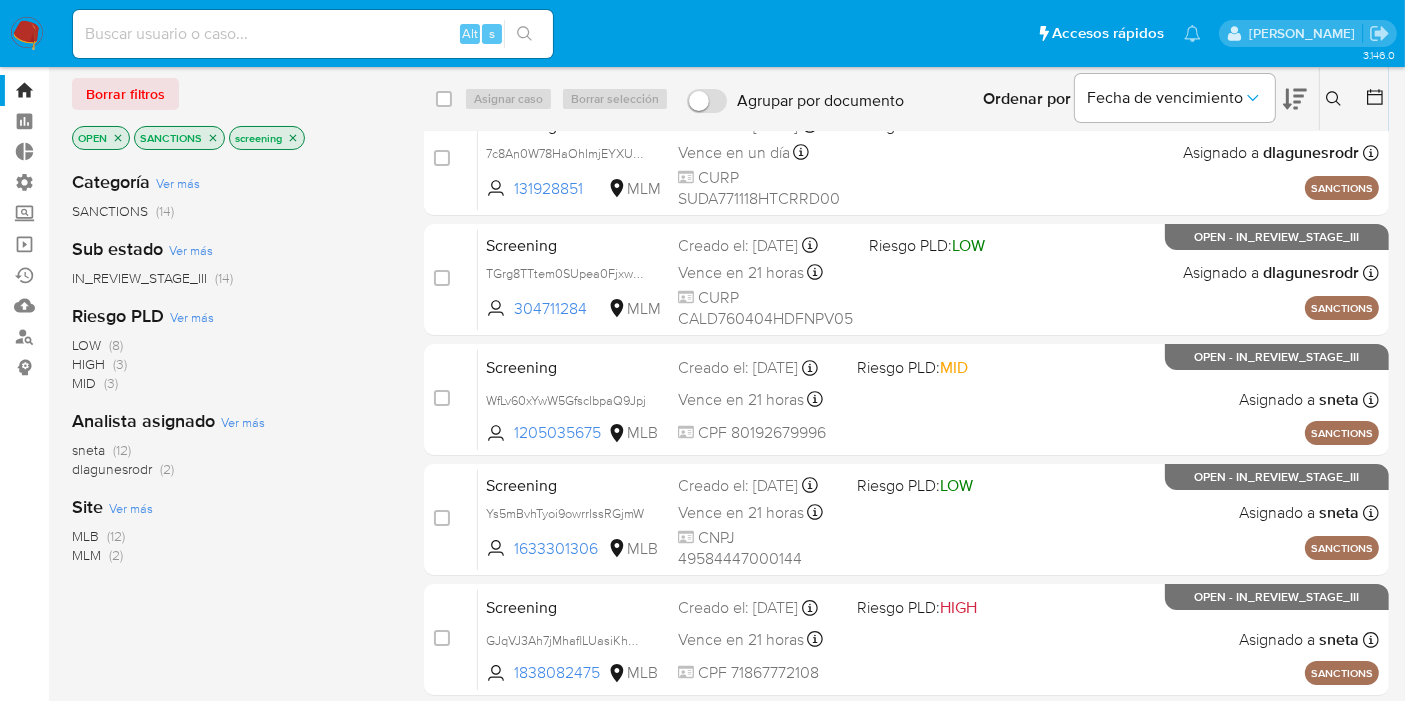 click 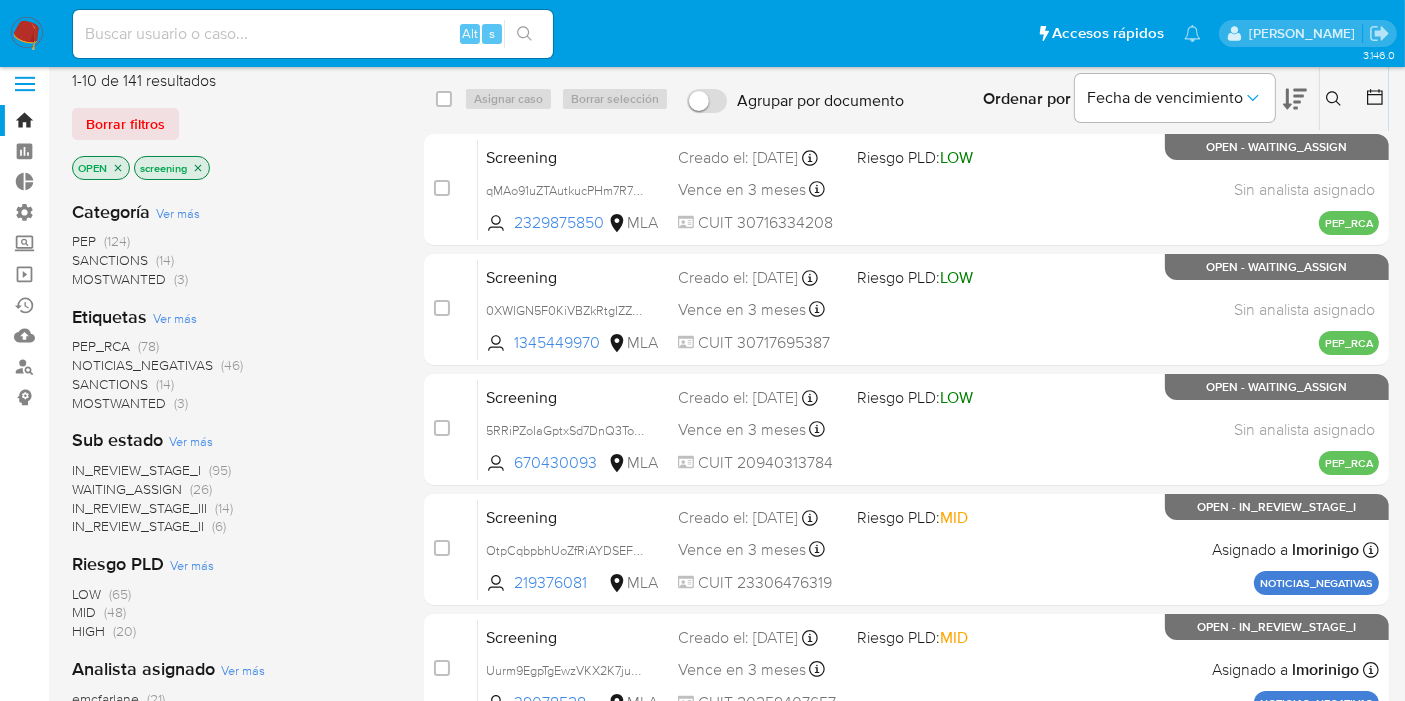 scroll, scrollTop: 0, scrollLeft: 0, axis: both 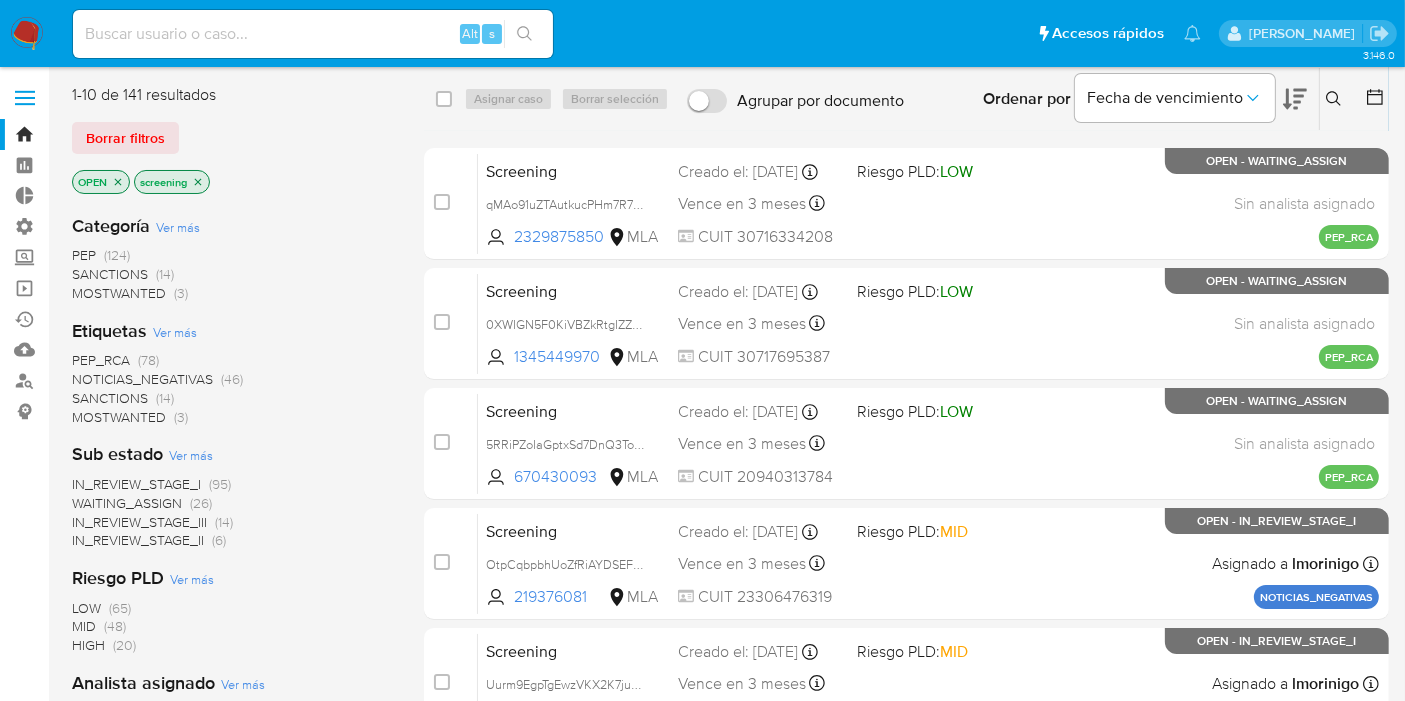 click on "Borrar filtros" at bounding box center [232, 138] 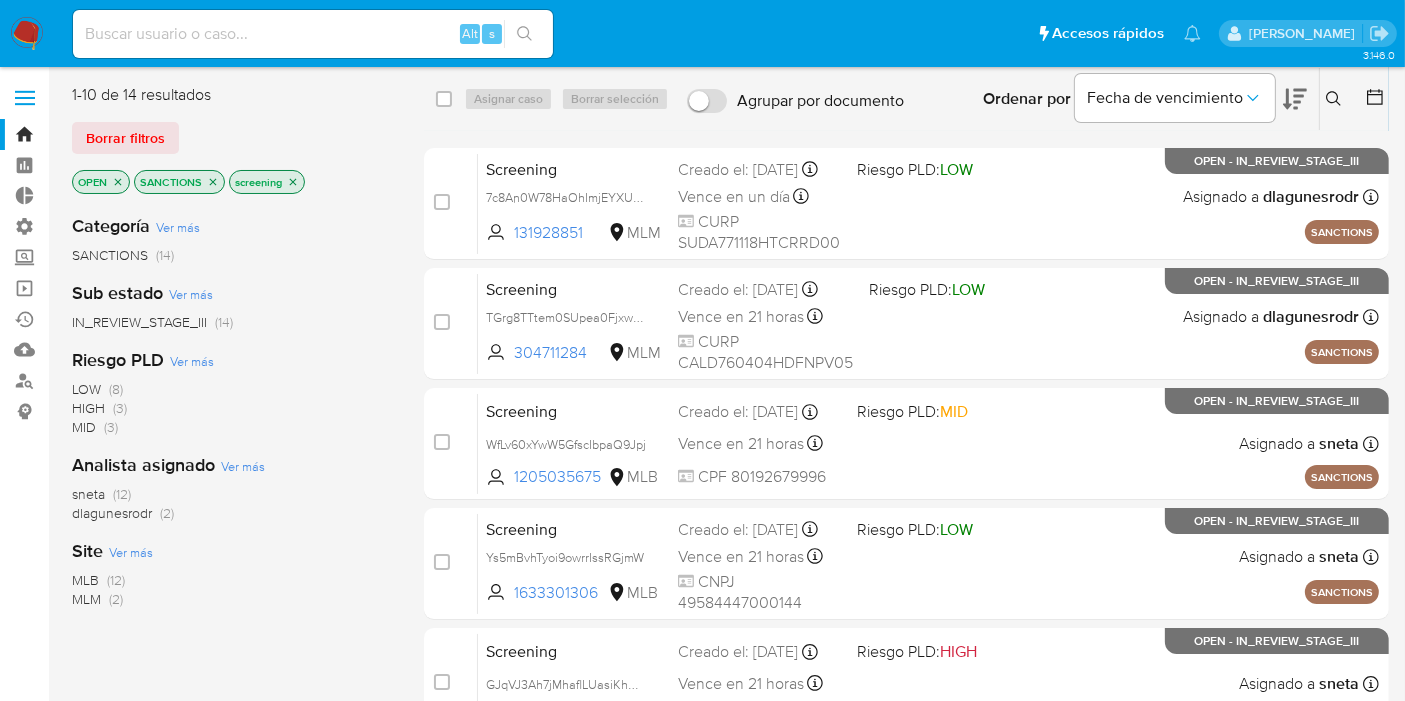 click 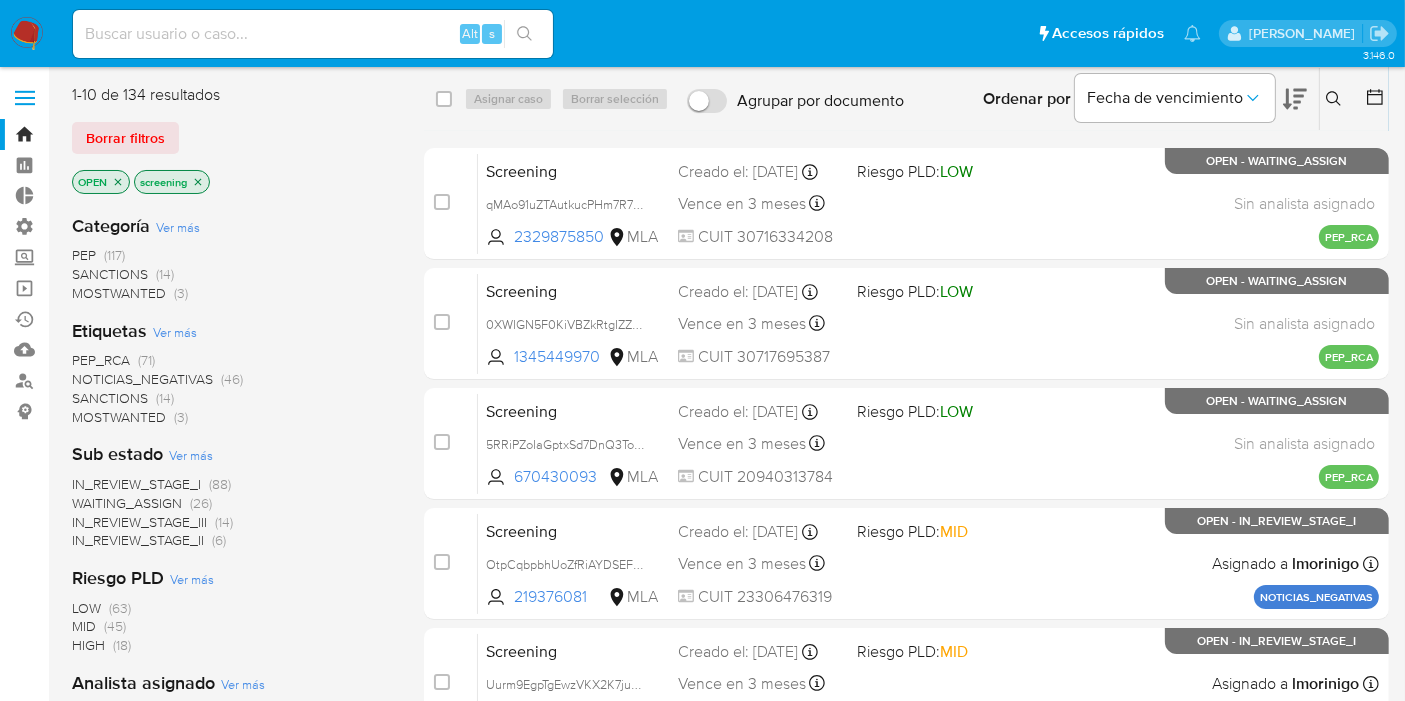 click on "Borrar filtros" at bounding box center [232, 138] 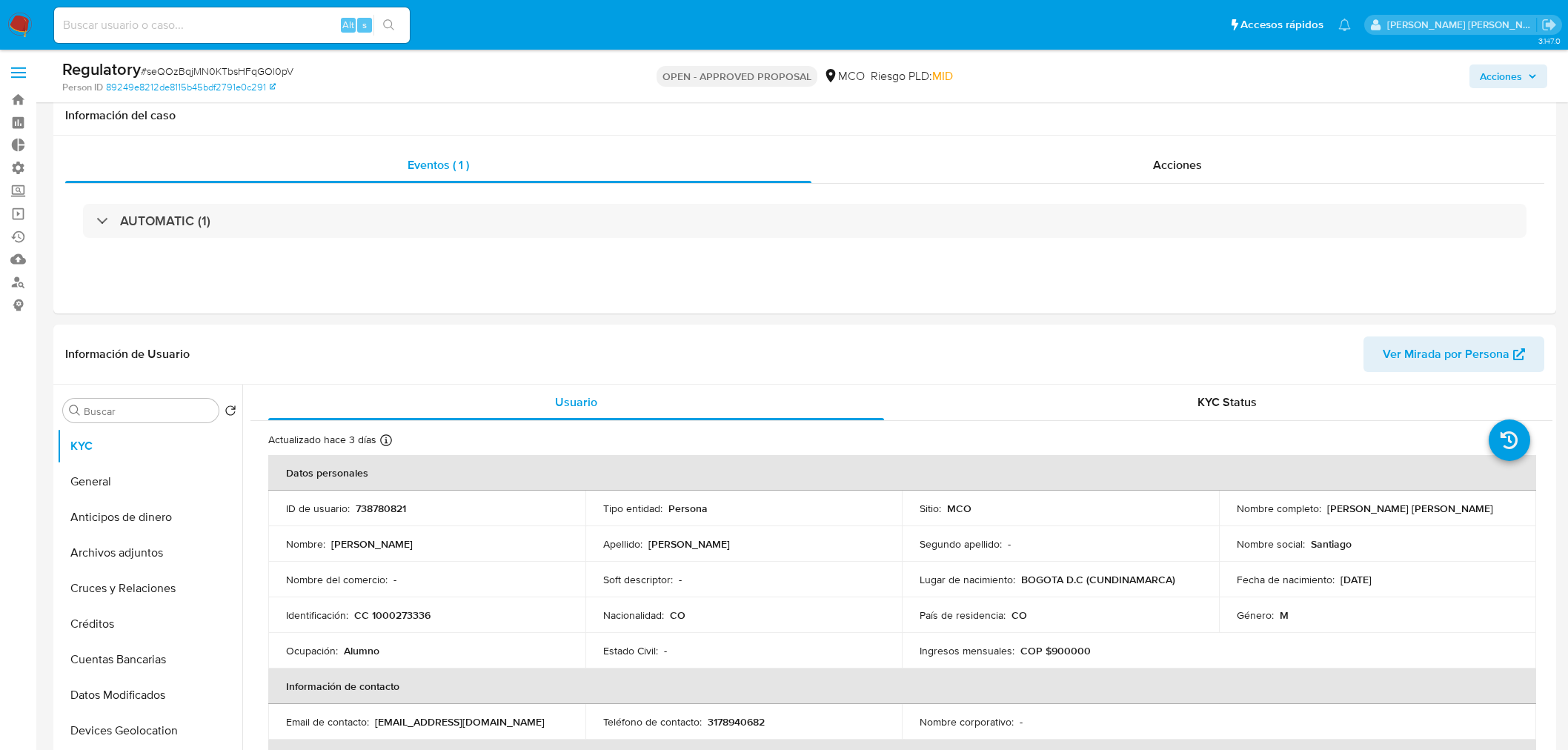 select on "10" 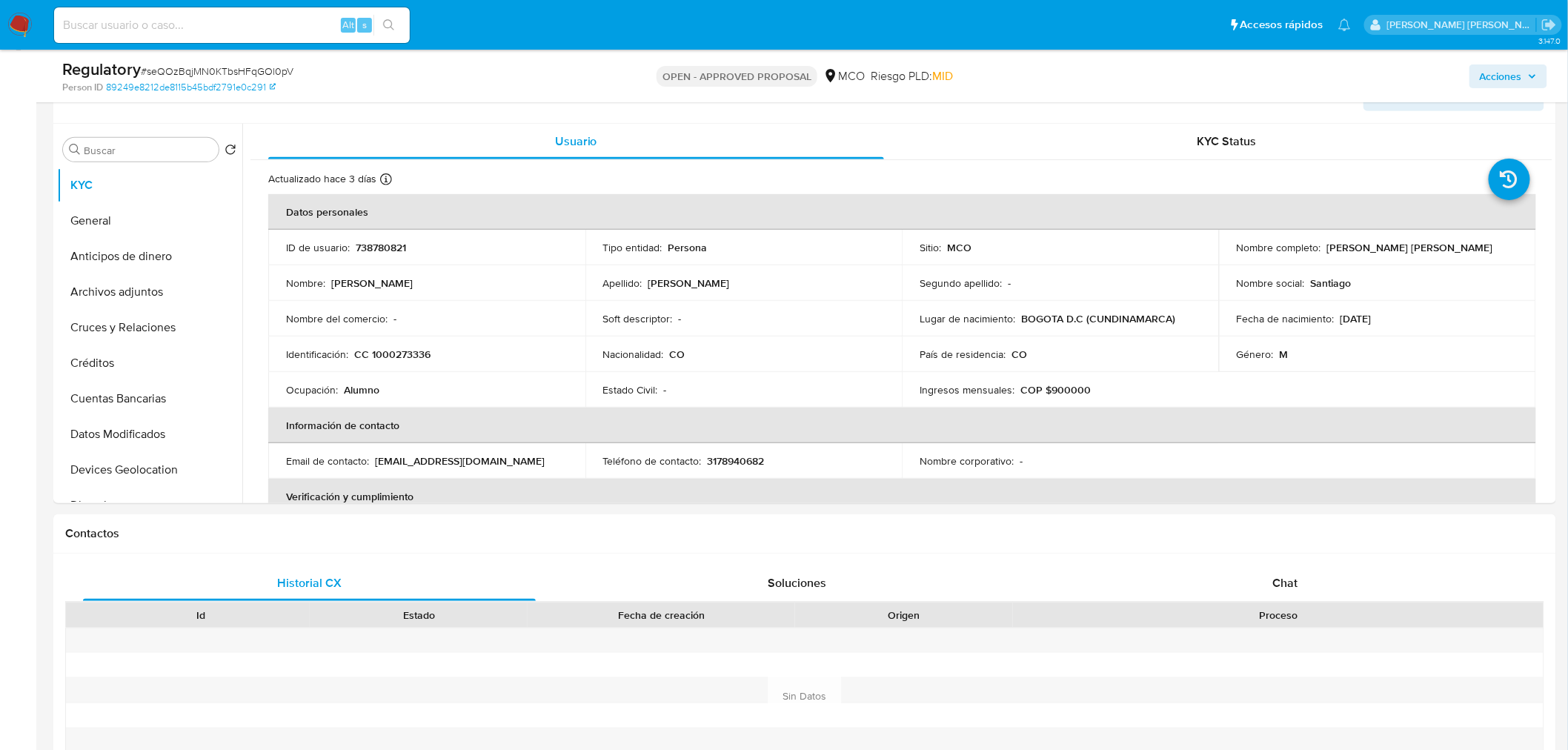 scroll, scrollTop: 640, scrollLeft: 0, axis: vertical 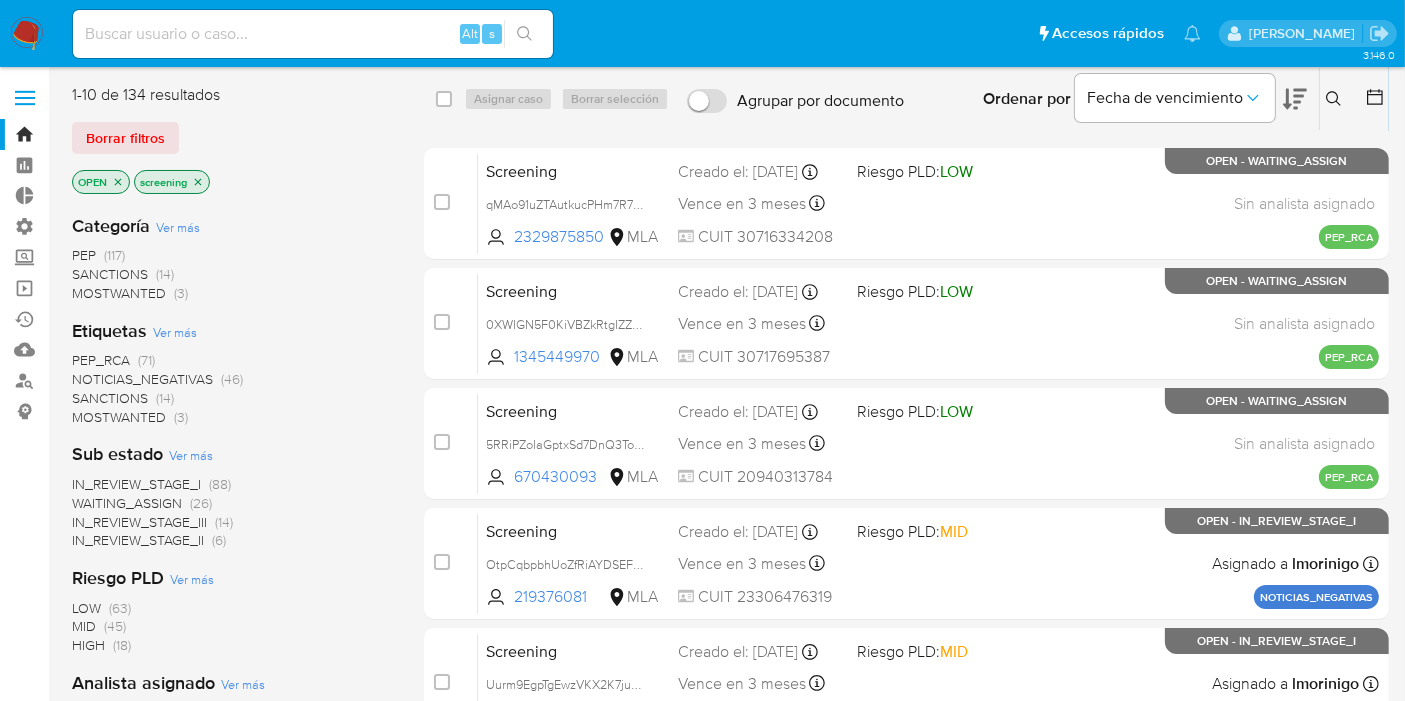 click on "Borrar filtros" at bounding box center (232, 138) 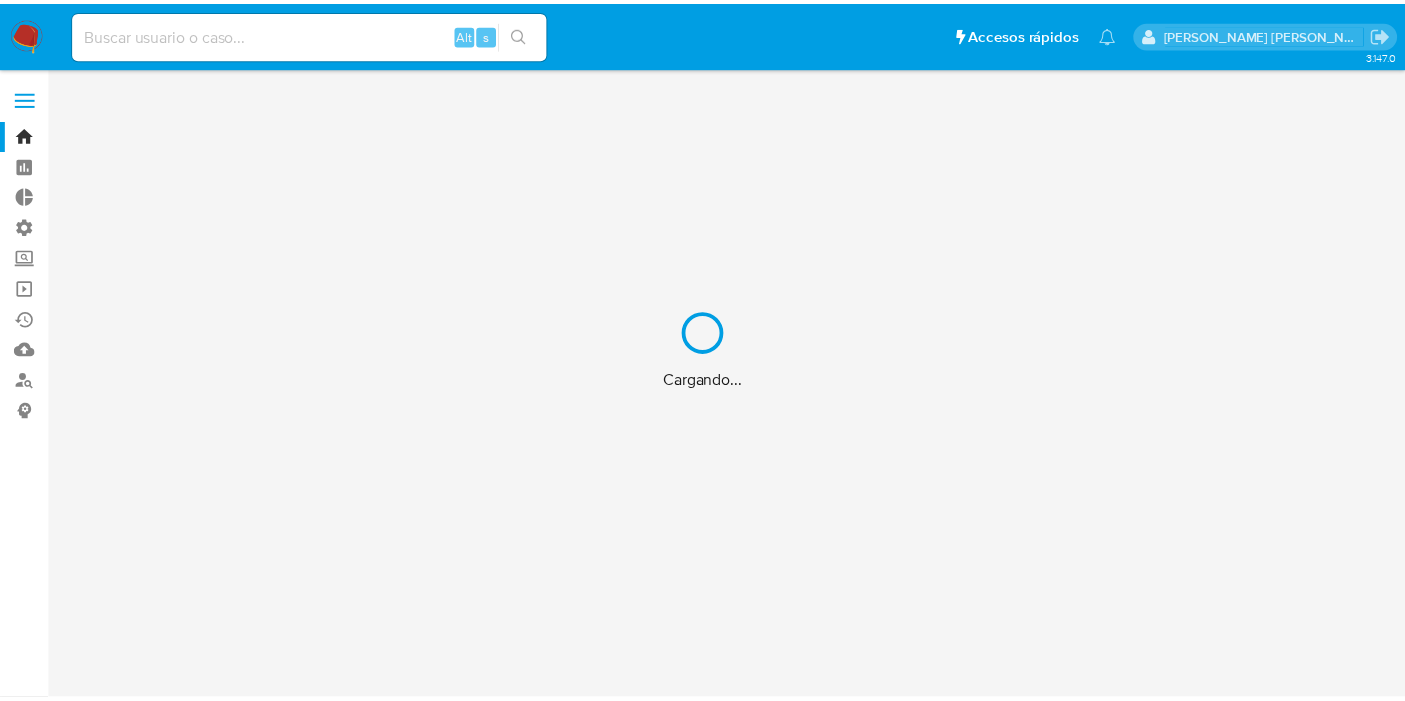 scroll, scrollTop: 0, scrollLeft: 0, axis: both 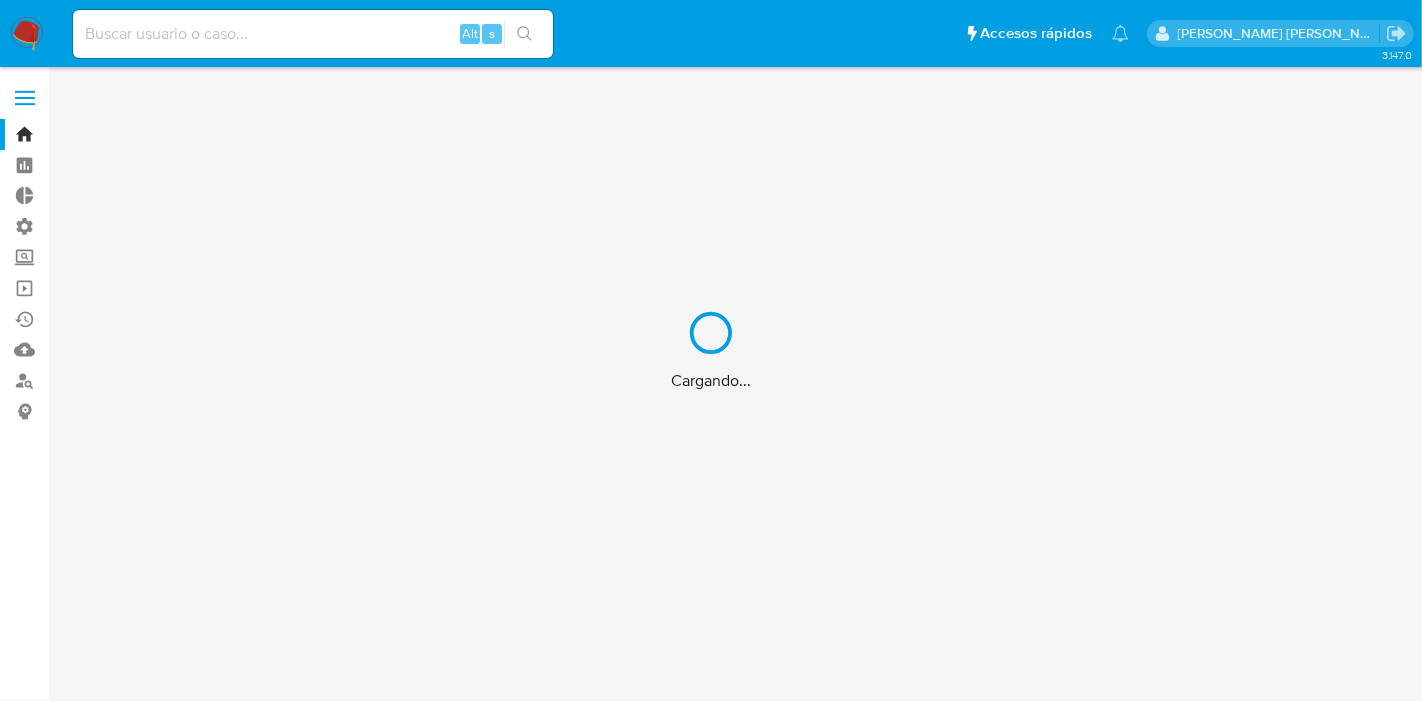 click on "Cargando..." at bounding box center (711, 350) 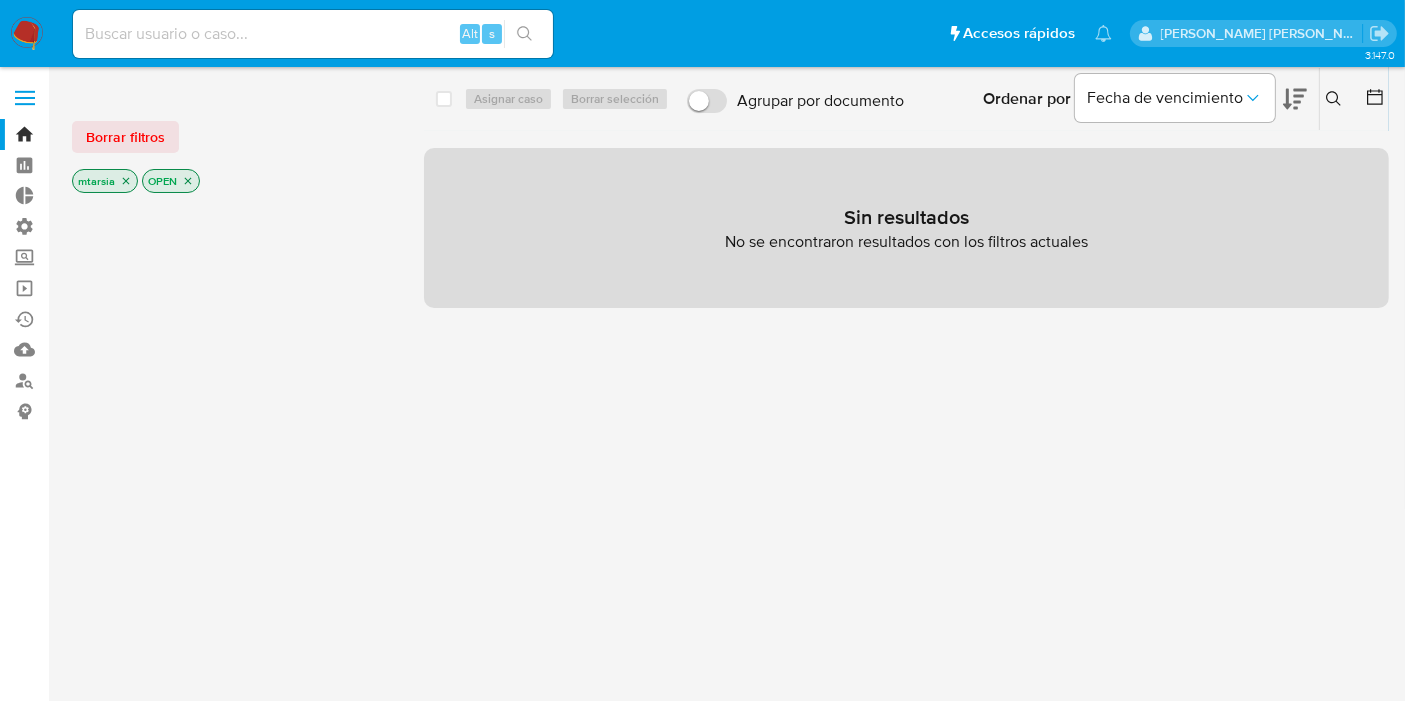 click at bounding box center [313, 34] 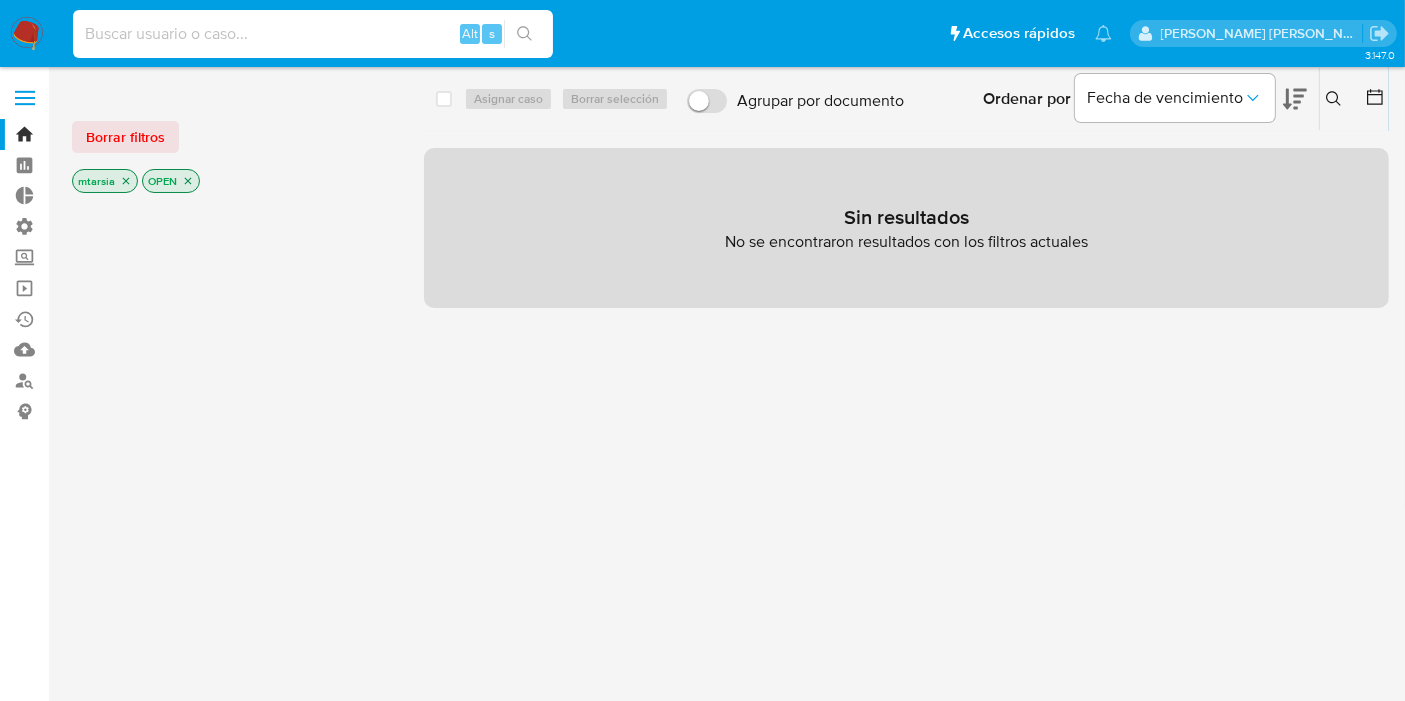 paste on "671153375" 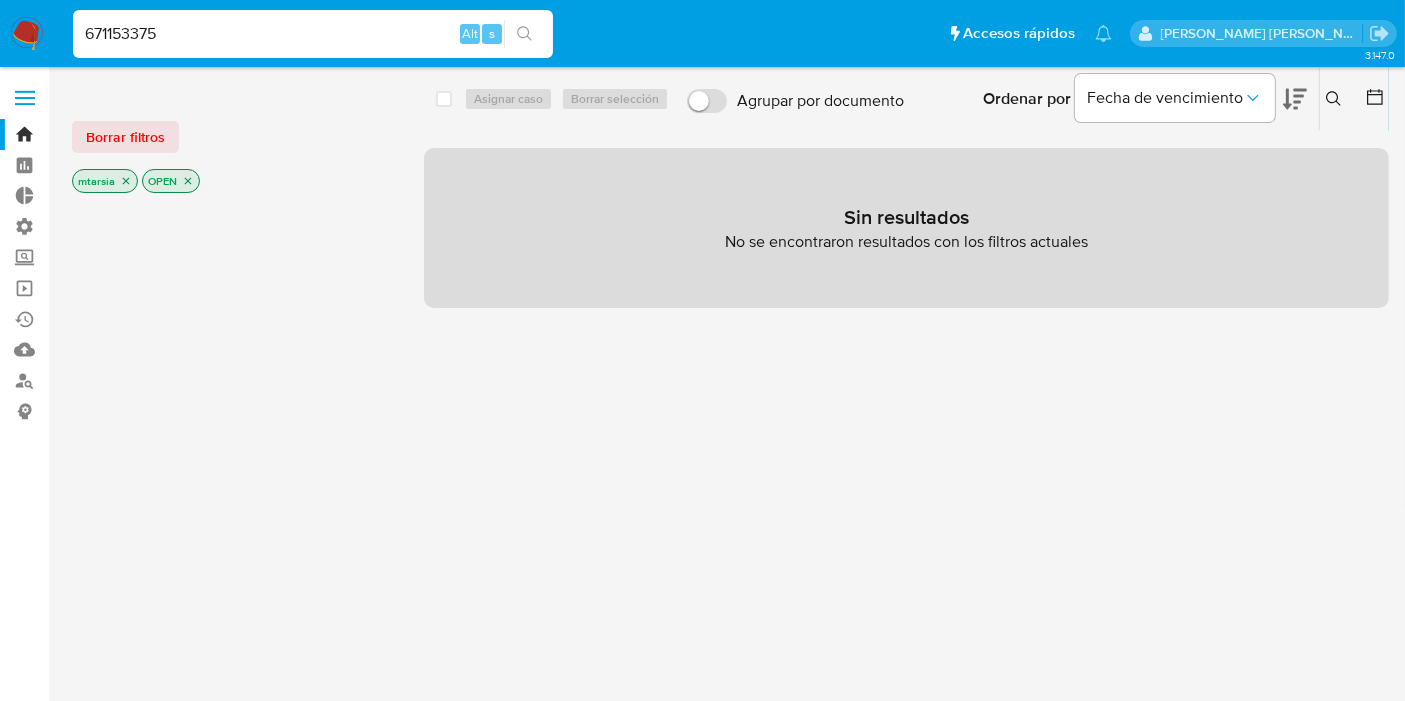 type on "671153375" 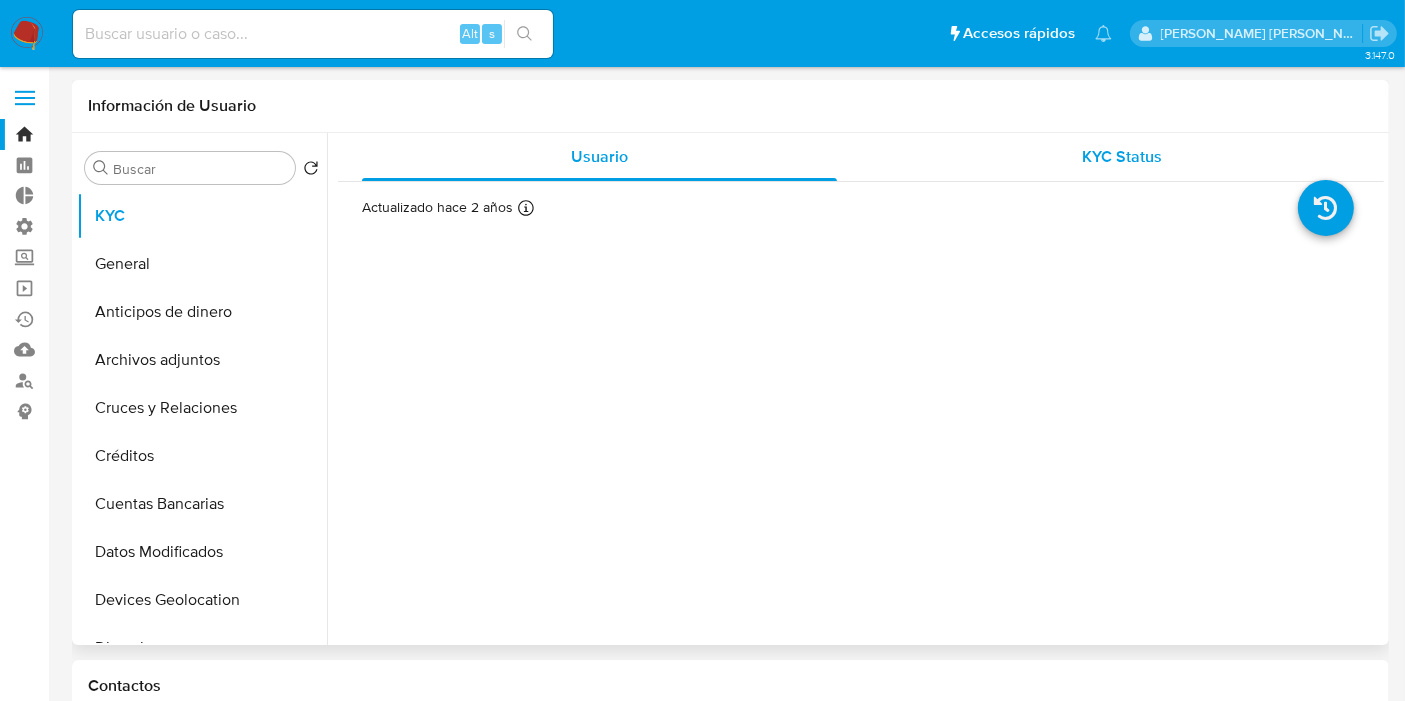 select on "10" 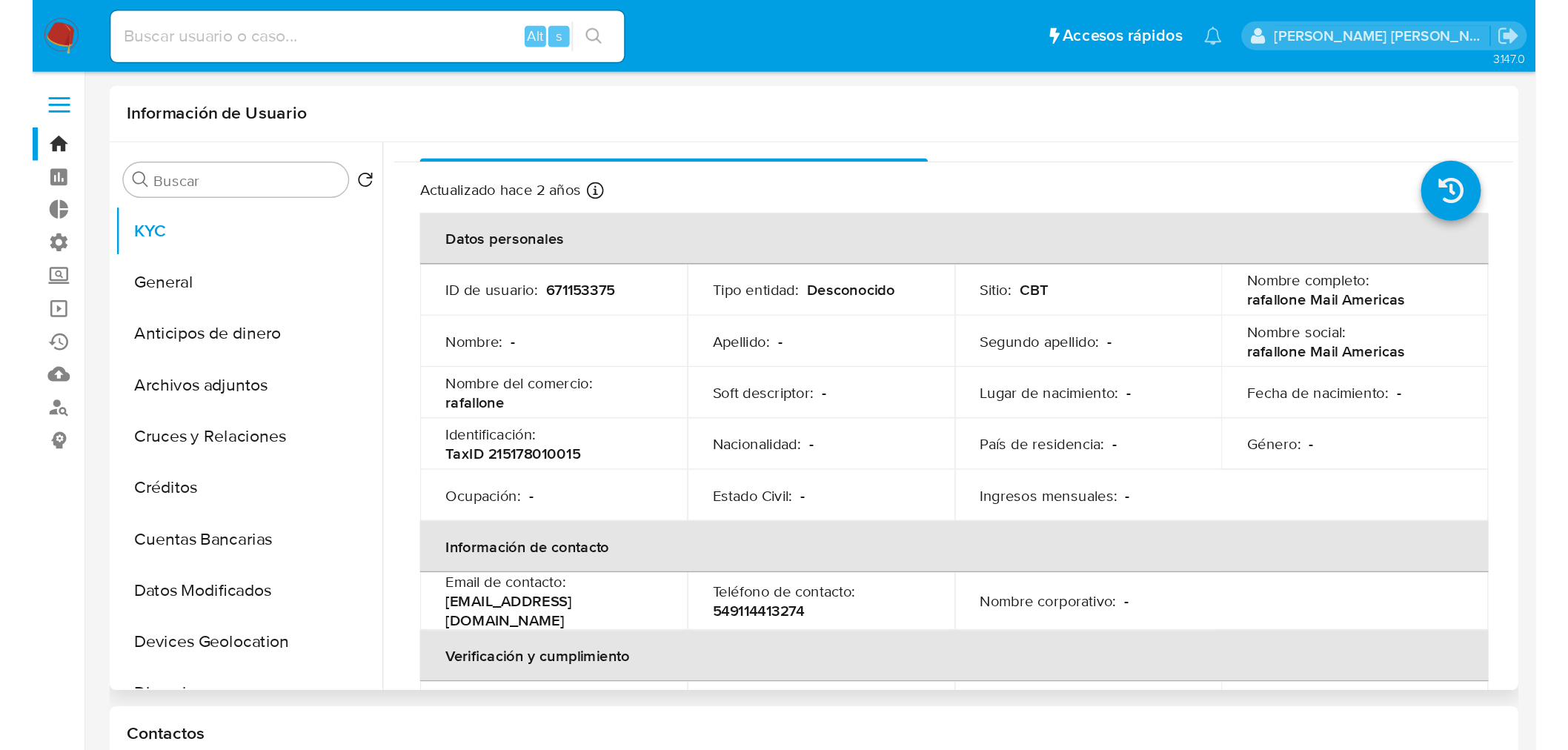 scroll, scrollTop: 17, scrollLeft: 0, axis: vertical 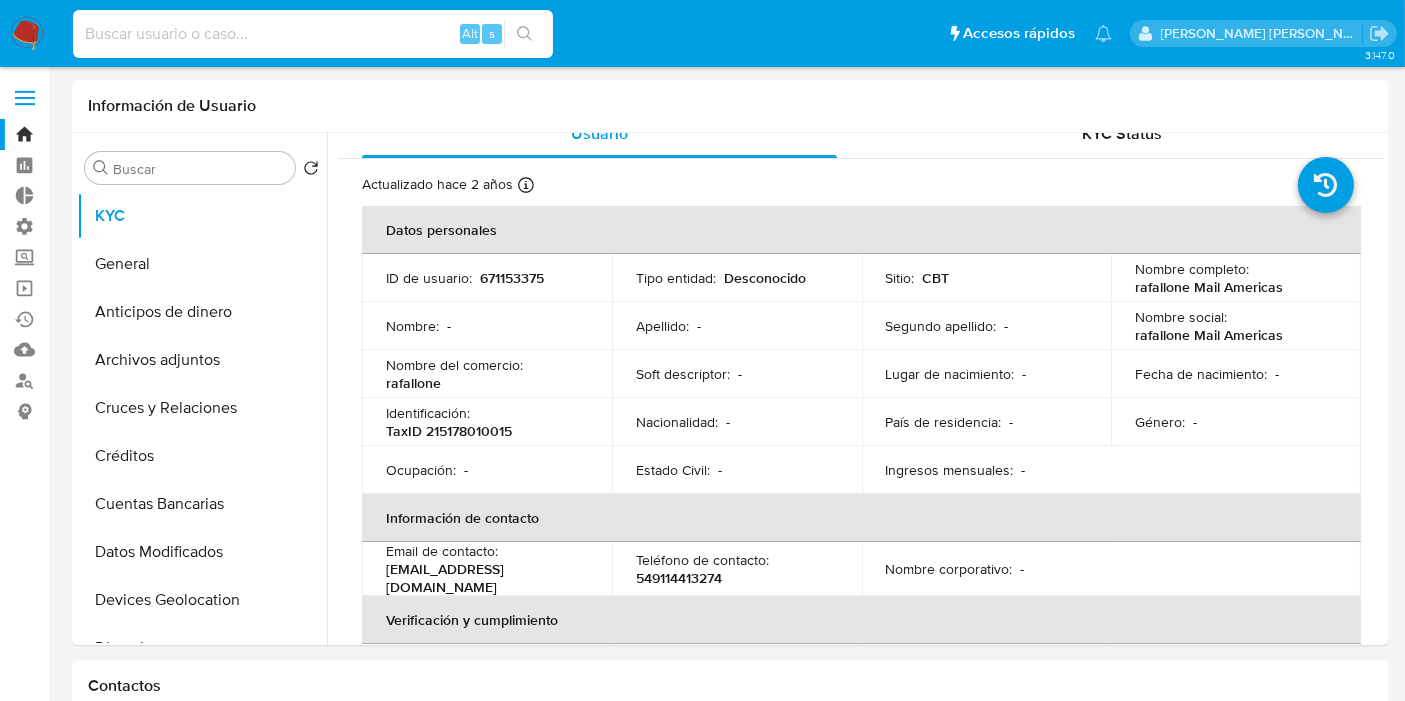 paste on "2274836039" 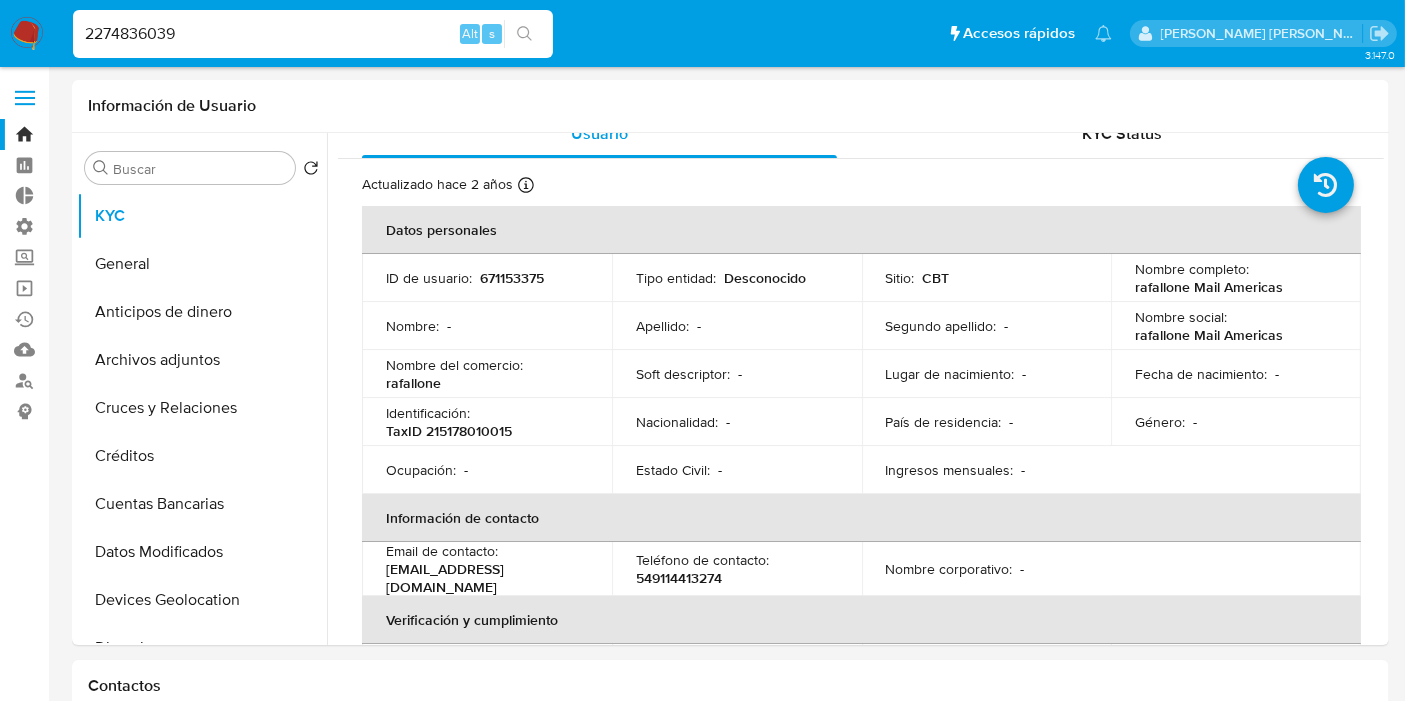 type on "2274836039" 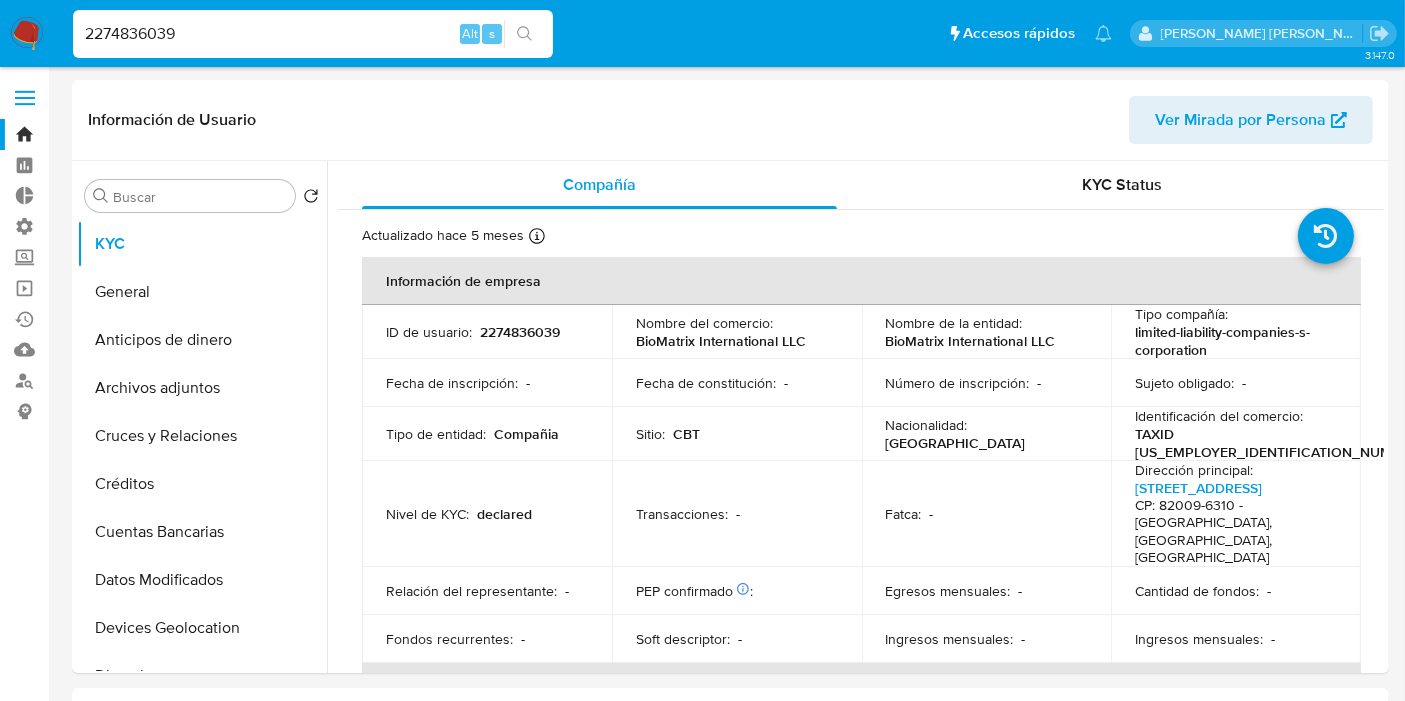 select on "10" 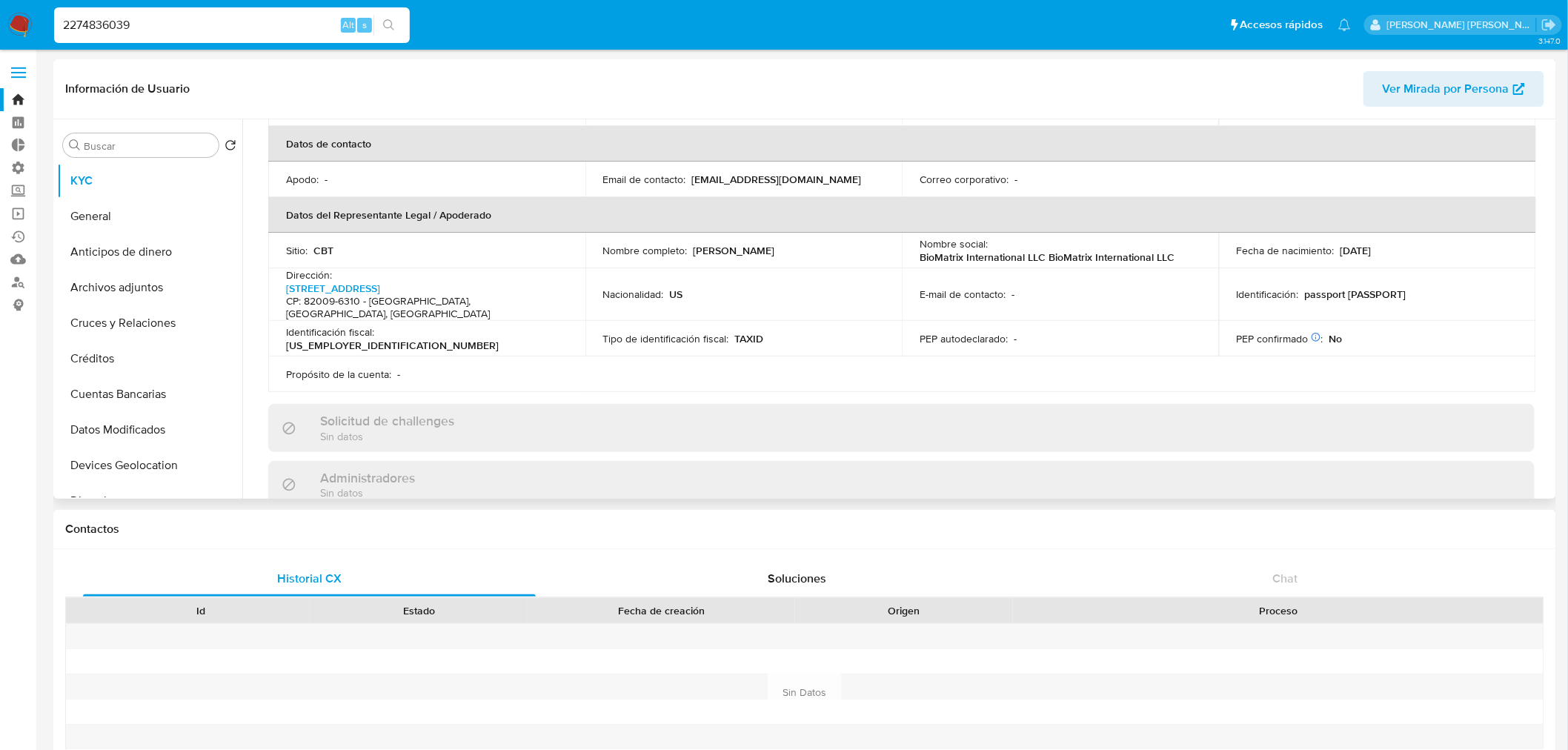 scroll, scrollTop: 331, scrollLeft: 0, axis: vertical 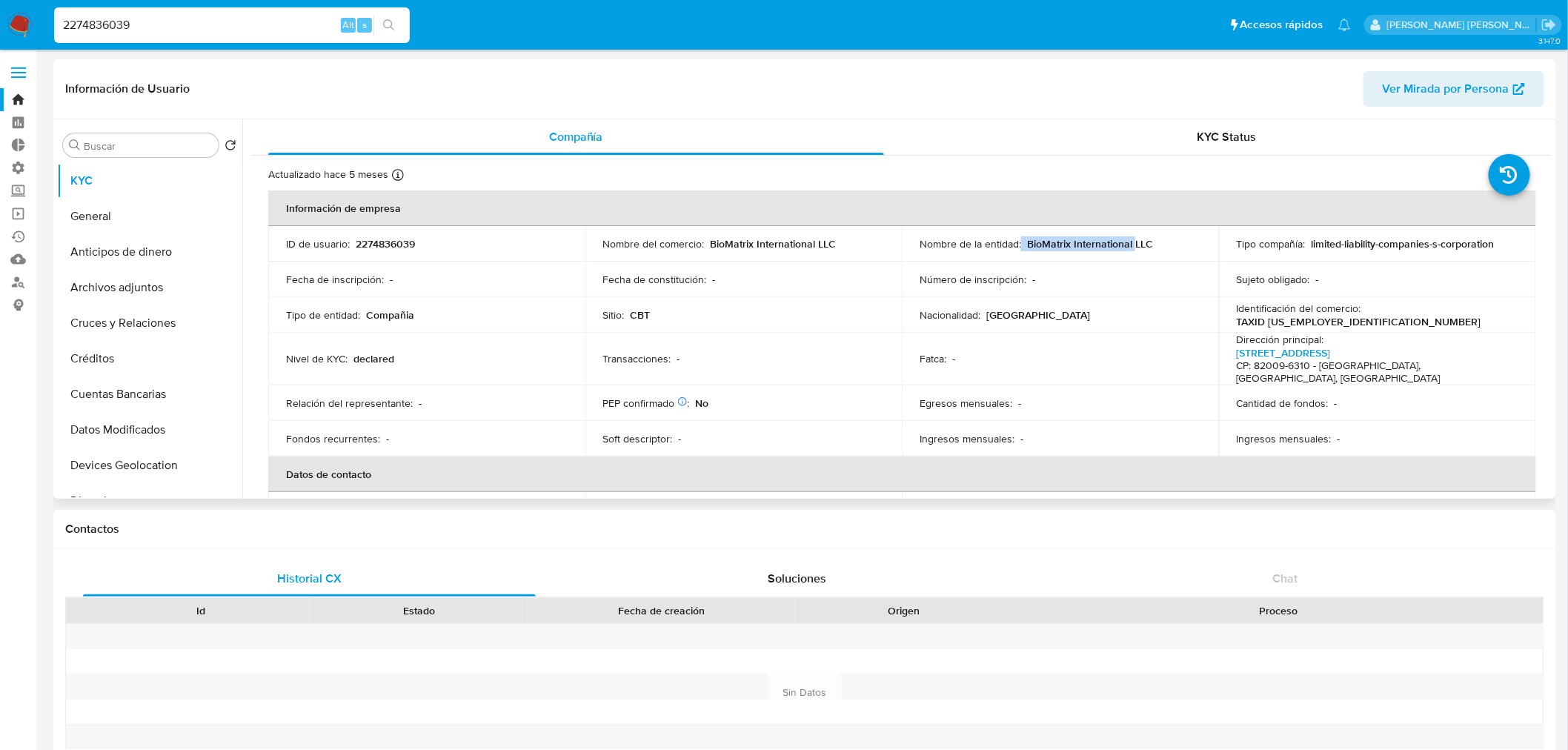 drag, startPoint x: 1019, startPoint y: 238, endPoint x: 1132, endPoint y: 245, distance: 113.21661 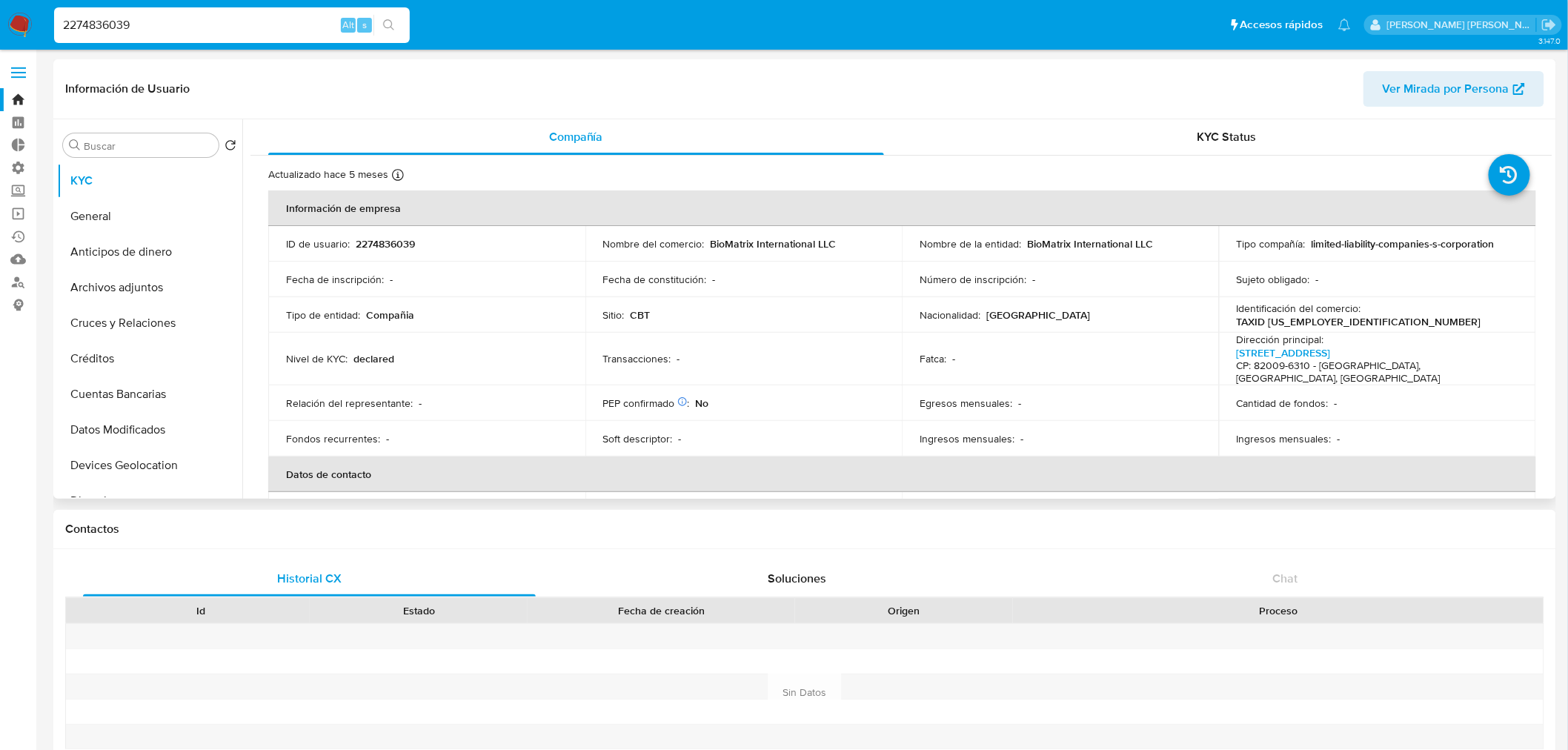 click on "TAXID 27-3120970" at bounding box center (1359, 322) 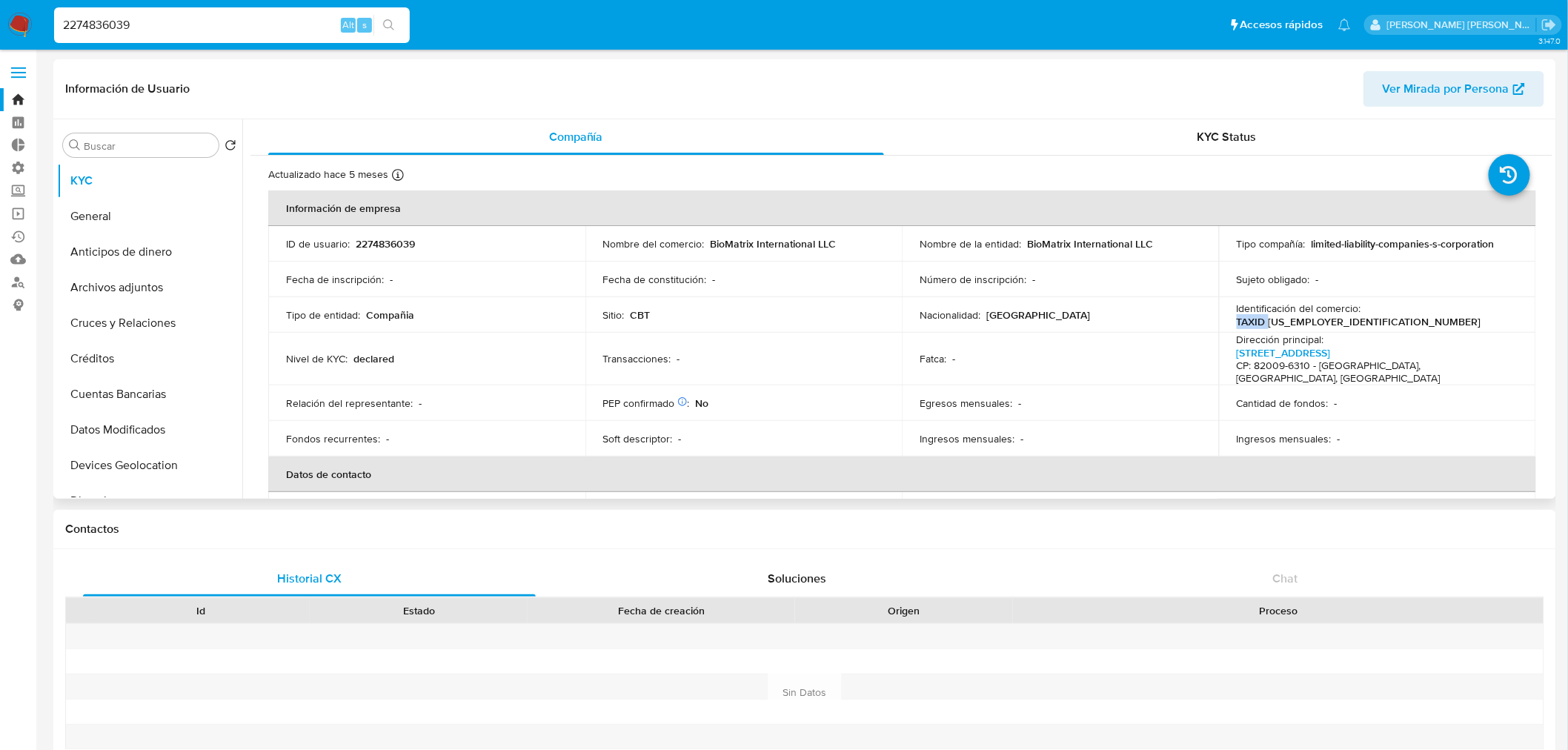 click on "TAXID 27-3120970" at bounding box center (1359, 322) 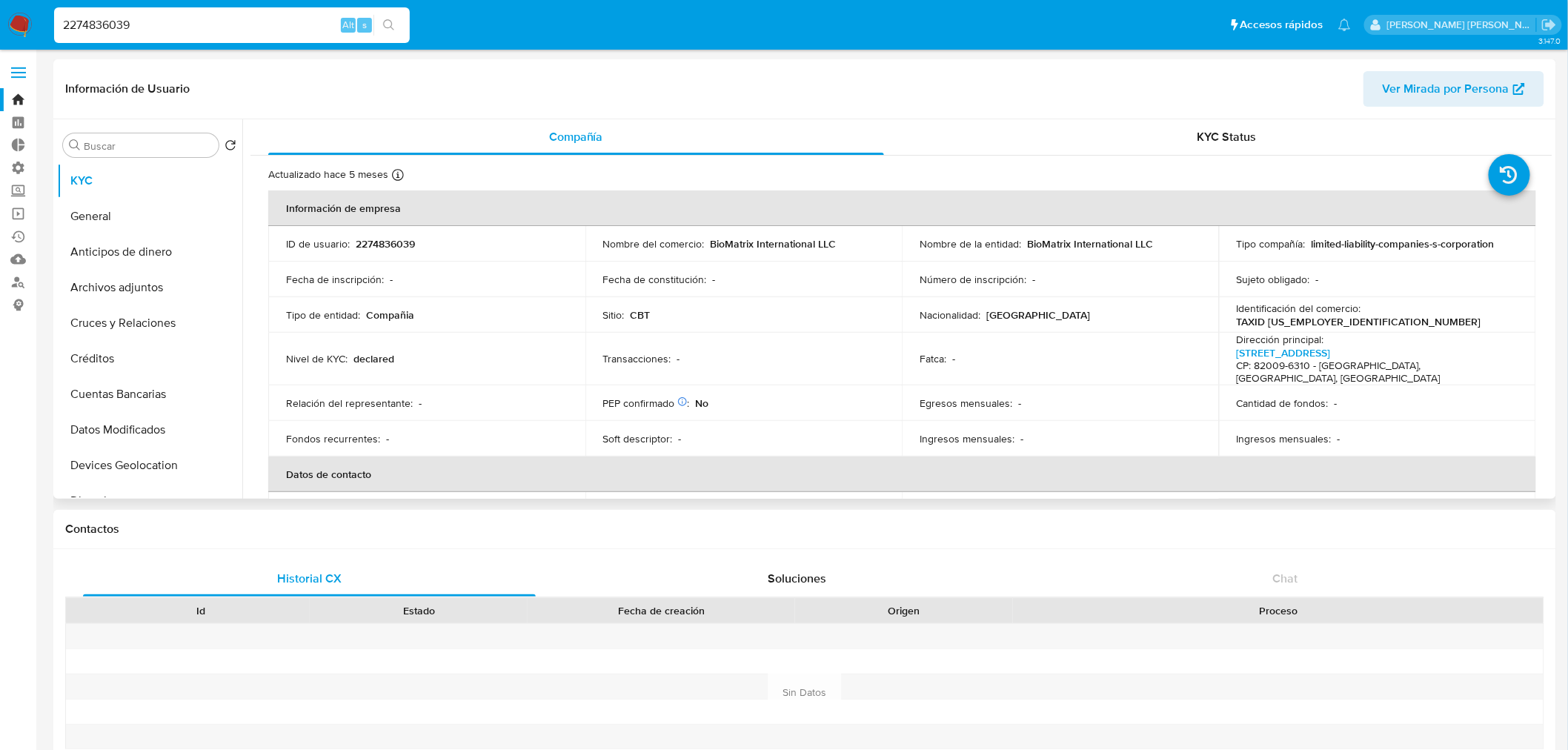 click on "United States" at bounding box center [1038, 315] 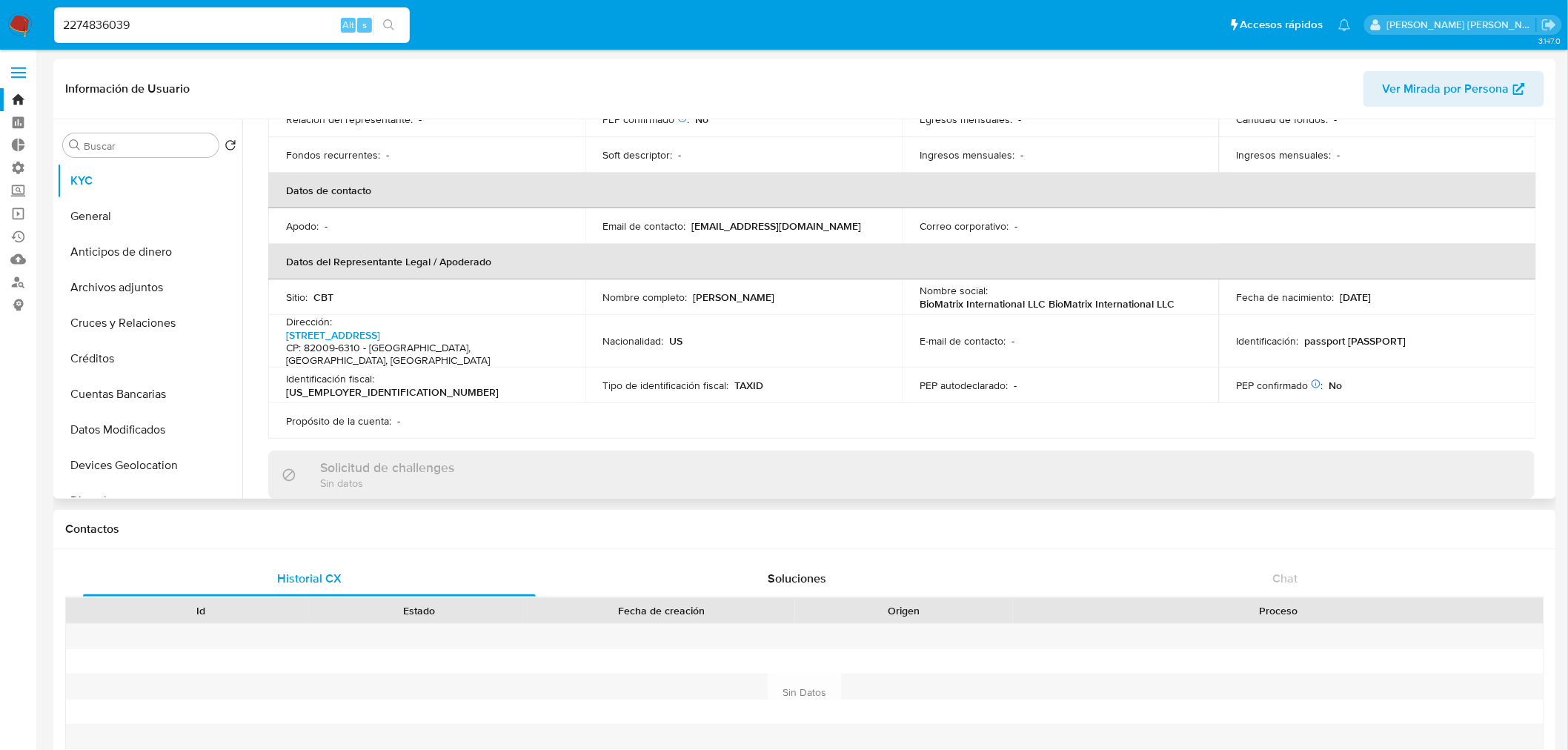 scroll, scrollTop: 291, scrollLeft: 0, axis: vertical 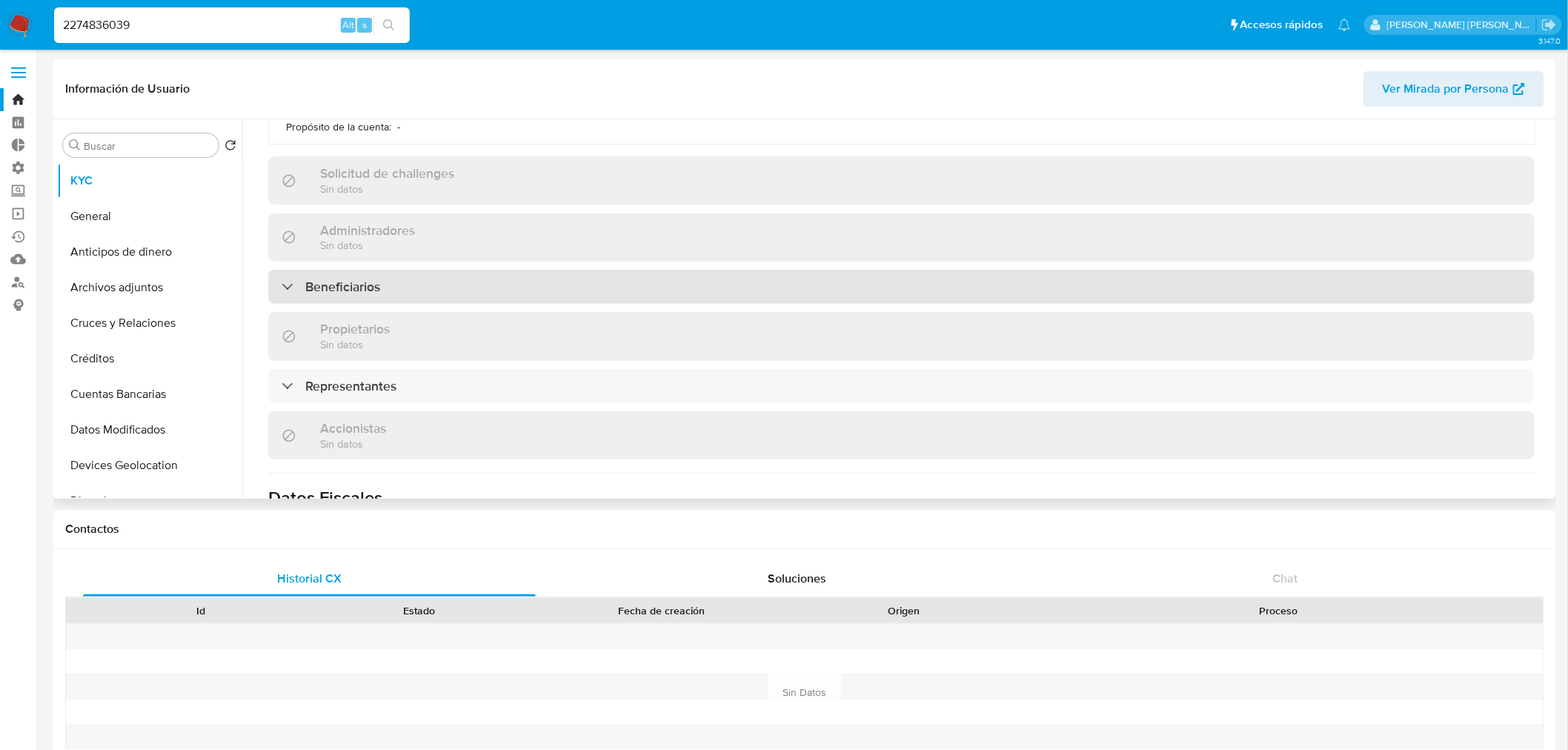 click on "Beneficiarios" at bounding box center (901, 287) 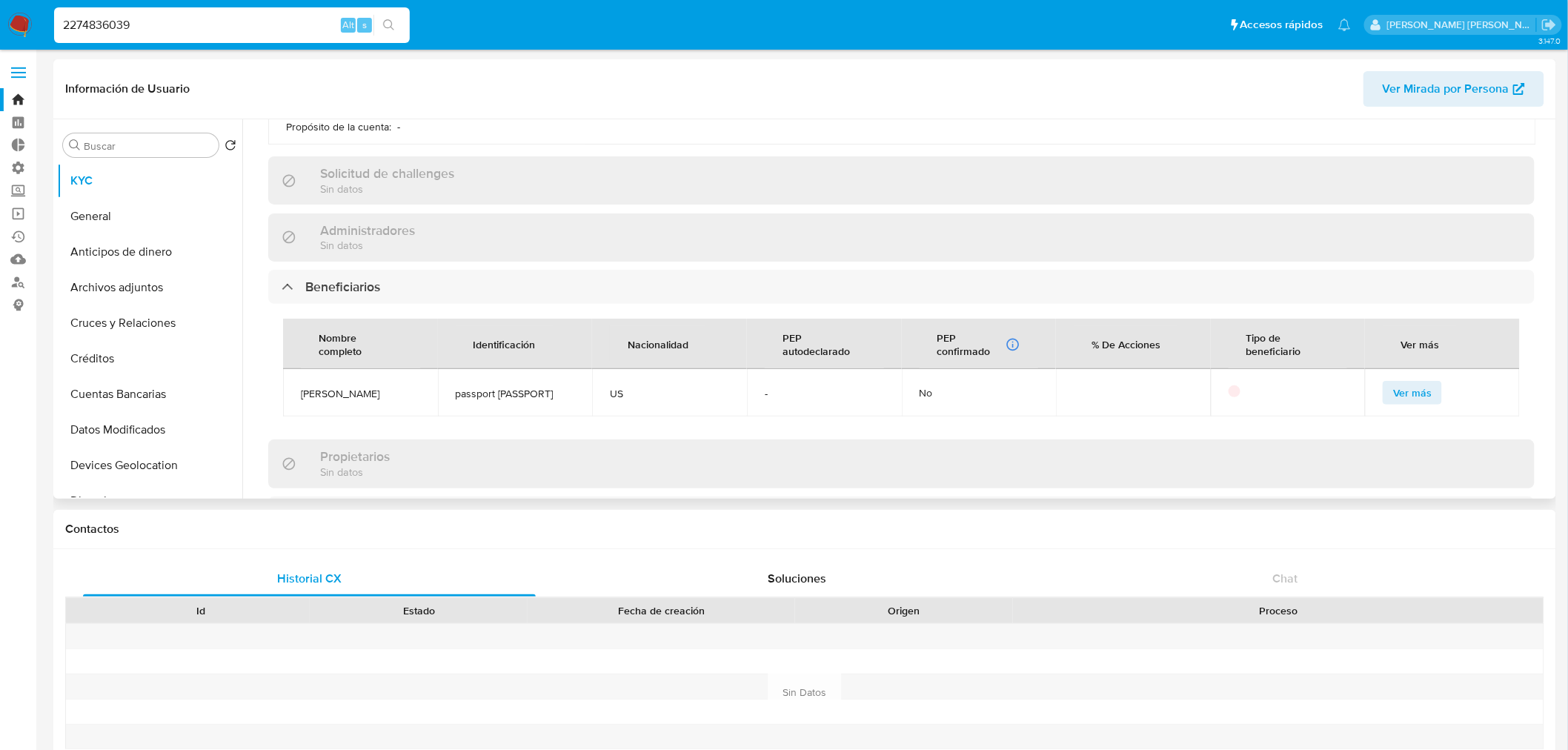 click on "Ver más" at bounding box center [1412, 393] 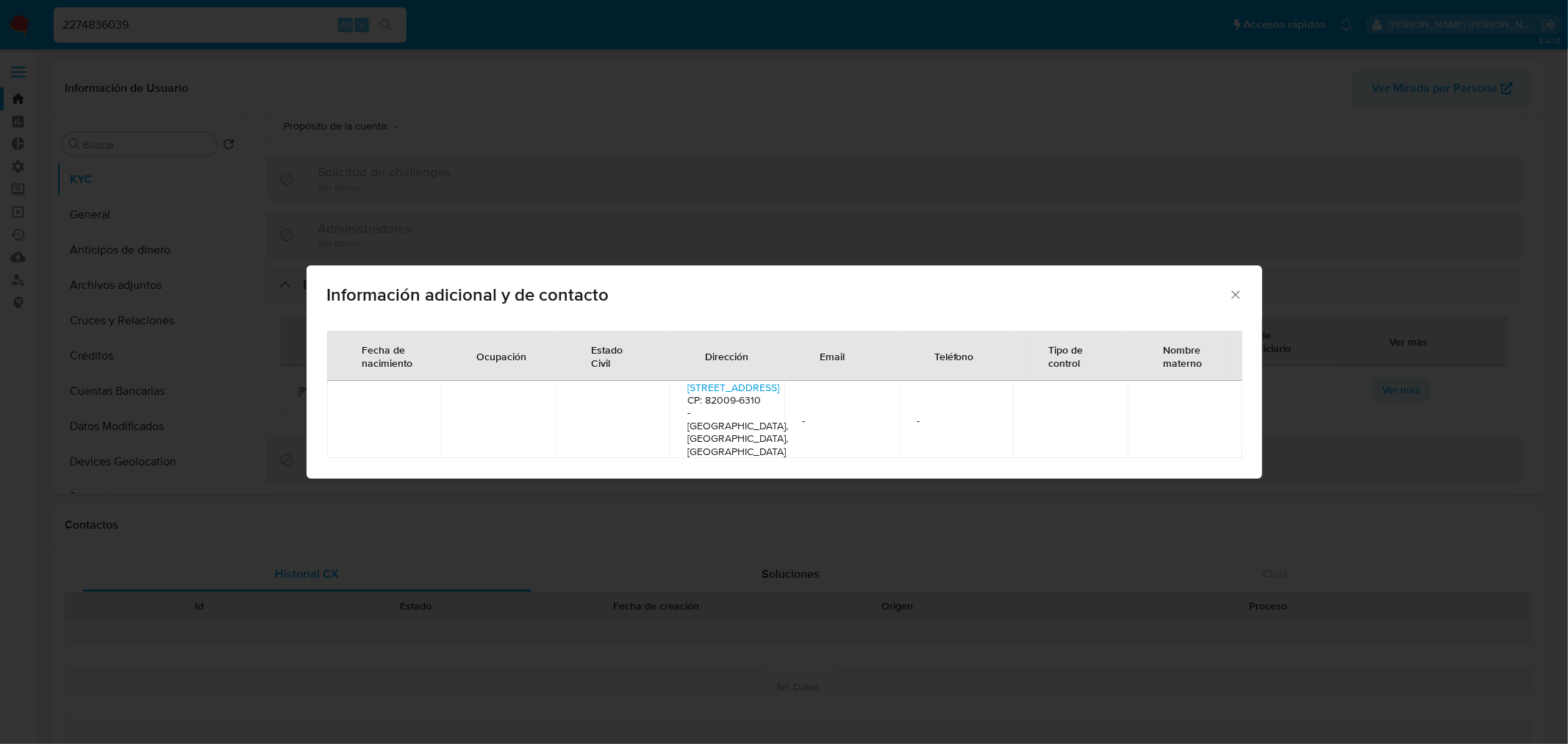 click 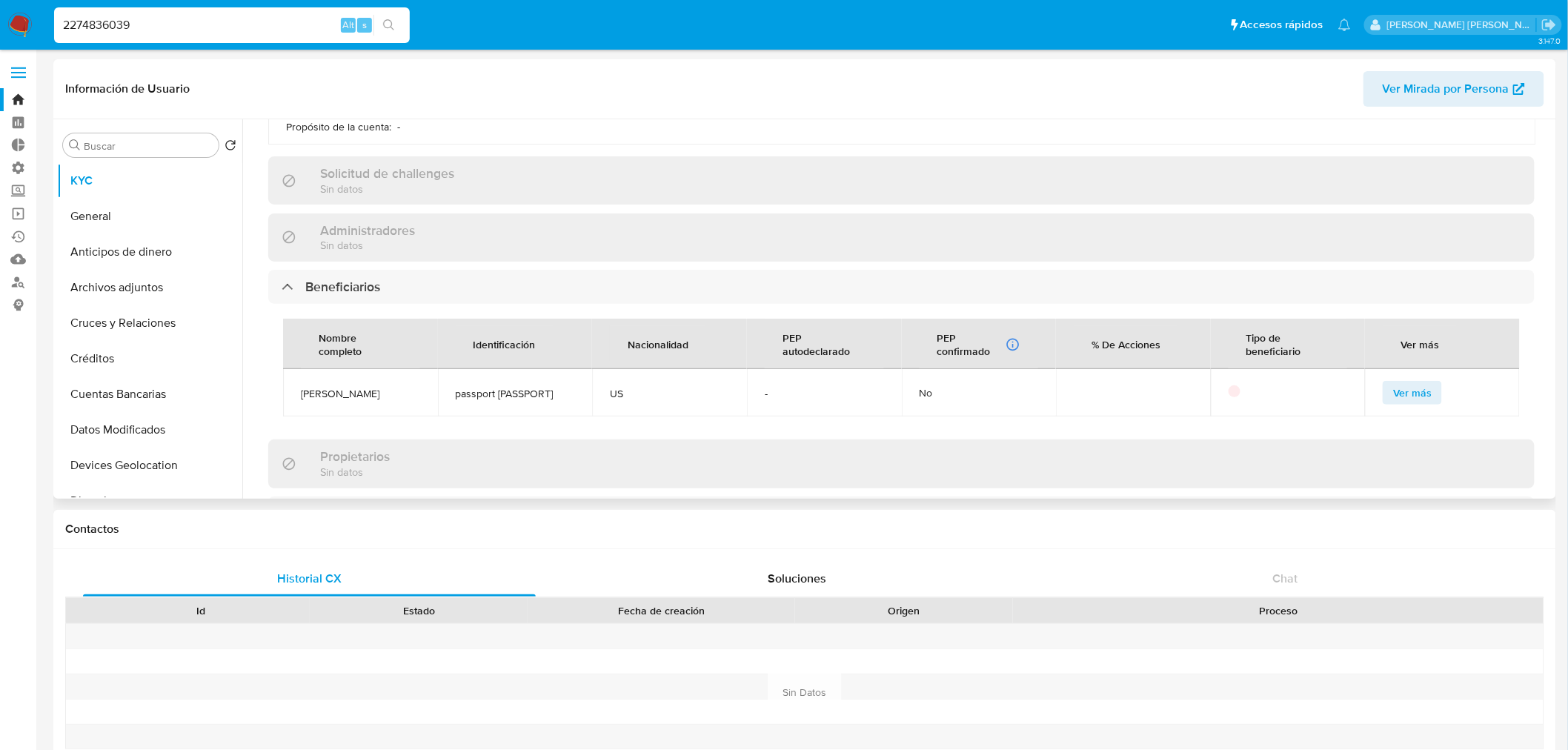 click on "Actualizado hace 5 meses   Creado: 19/02/2025 15:36:06 Actualizado: 21/02/2025 17:13:28 Información de empresa   ID de usuario :    2274836039   Nombre del comercio :    BioMatrix International LLC   Nombre de la entidad :    BioMatrix International LLC   Tipo compañía :    limited-liability-companies-s-corporation   Fecha de inscripción :    -   Fecha de constitución :    -   Número de inscripción :    -   Sujeto obligado :    -   Tipo de entidad :    Compañia   Sitio :    CBT   Nacionalidad :    United States   Identificación del comercio :    TAXID 27-3120970   Nivel de KYC :    declared   Transacciones :    -   Fatca :    -   Dirección principal :    5715 Education Dr Apt 201 CP: 82009-6310 - Cheyenne, Wy, United States   Relación del representante :    -   PEP confirmado   Obtenido de listas internas :    No   Egresos mensuales :    -   Cantidad de fondos :    -   Fondos recurrentes :    -   Soft descriptor :    -   Ingresos mensuales :    -   Ingresos mensuales :    -" at bounding box center [901, 213] 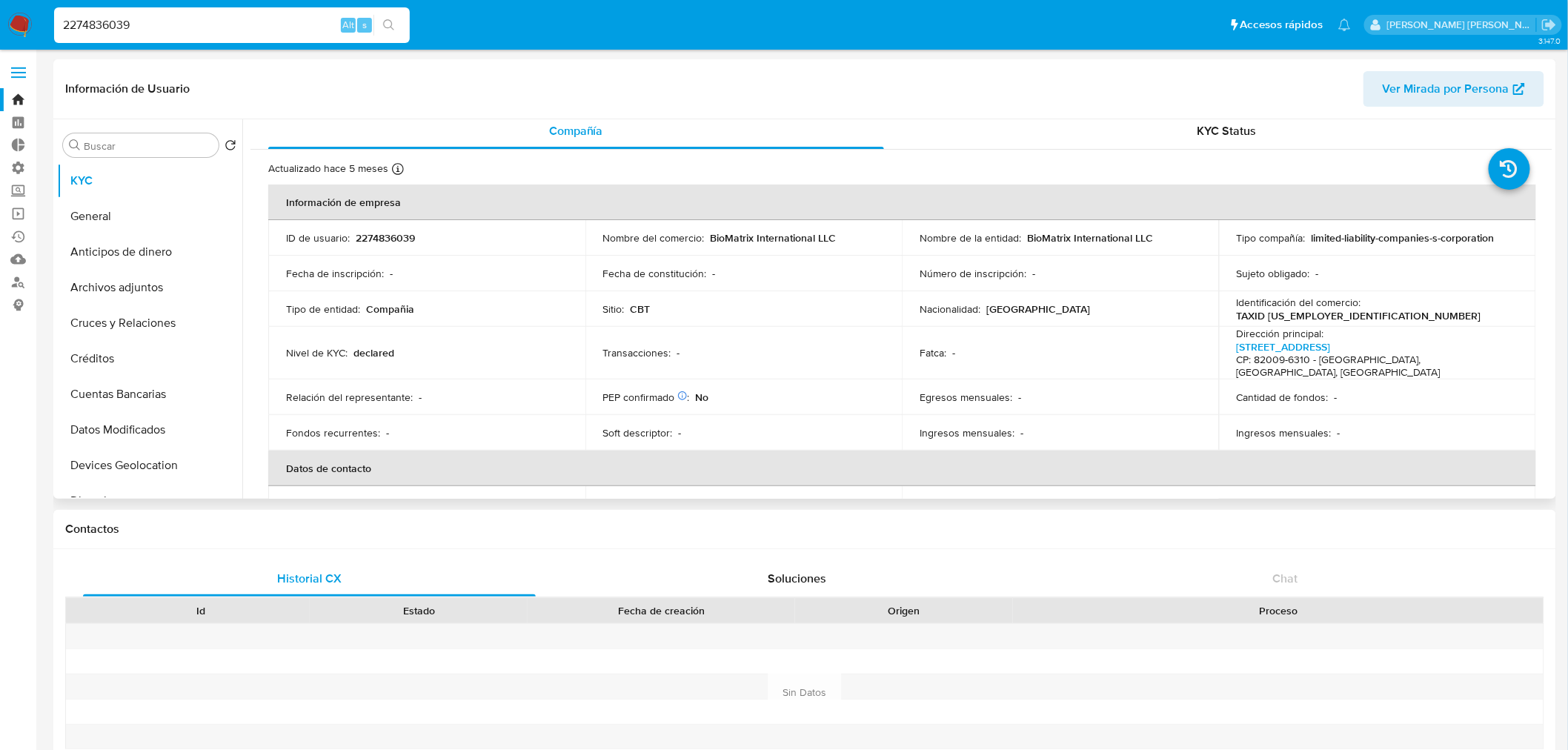 scroll, scrollTop: 0, scrollLeft: 0, axis: both 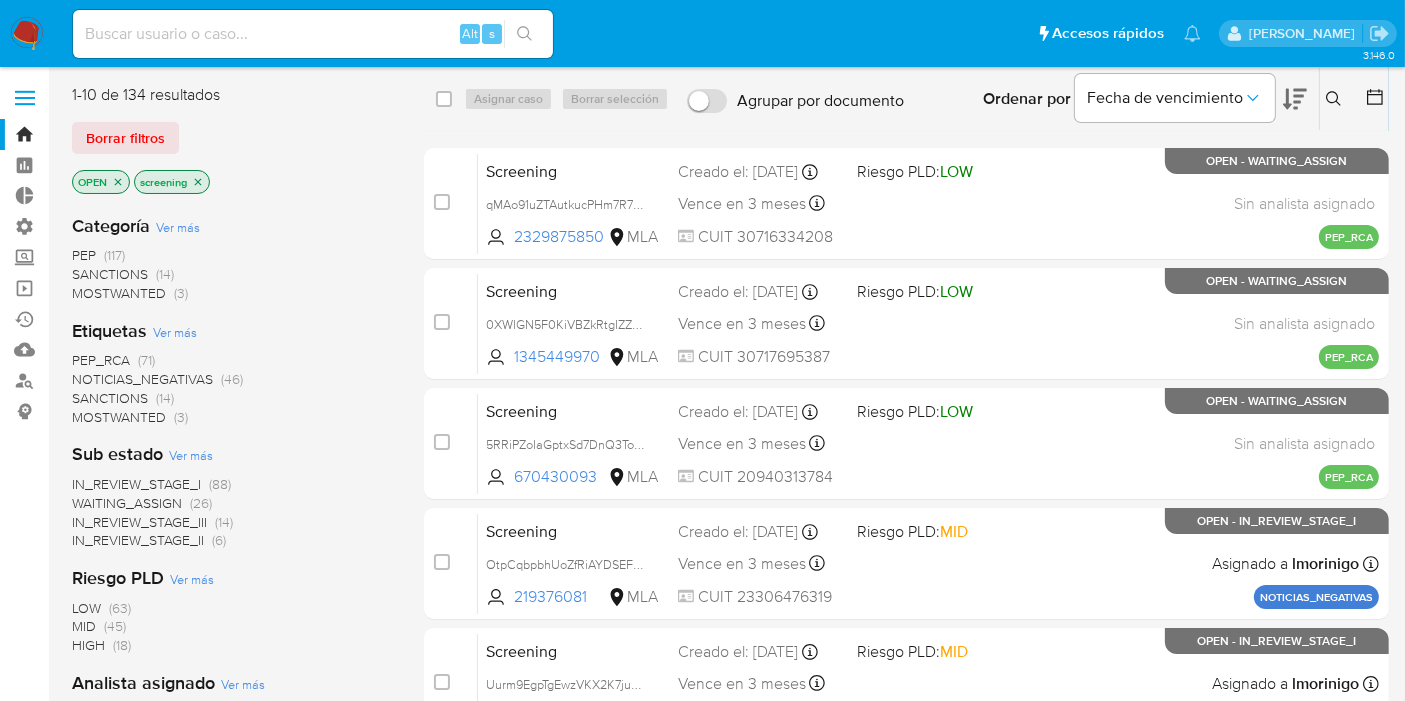 click on "Borrar filtros" at bounding box center (232, 138) 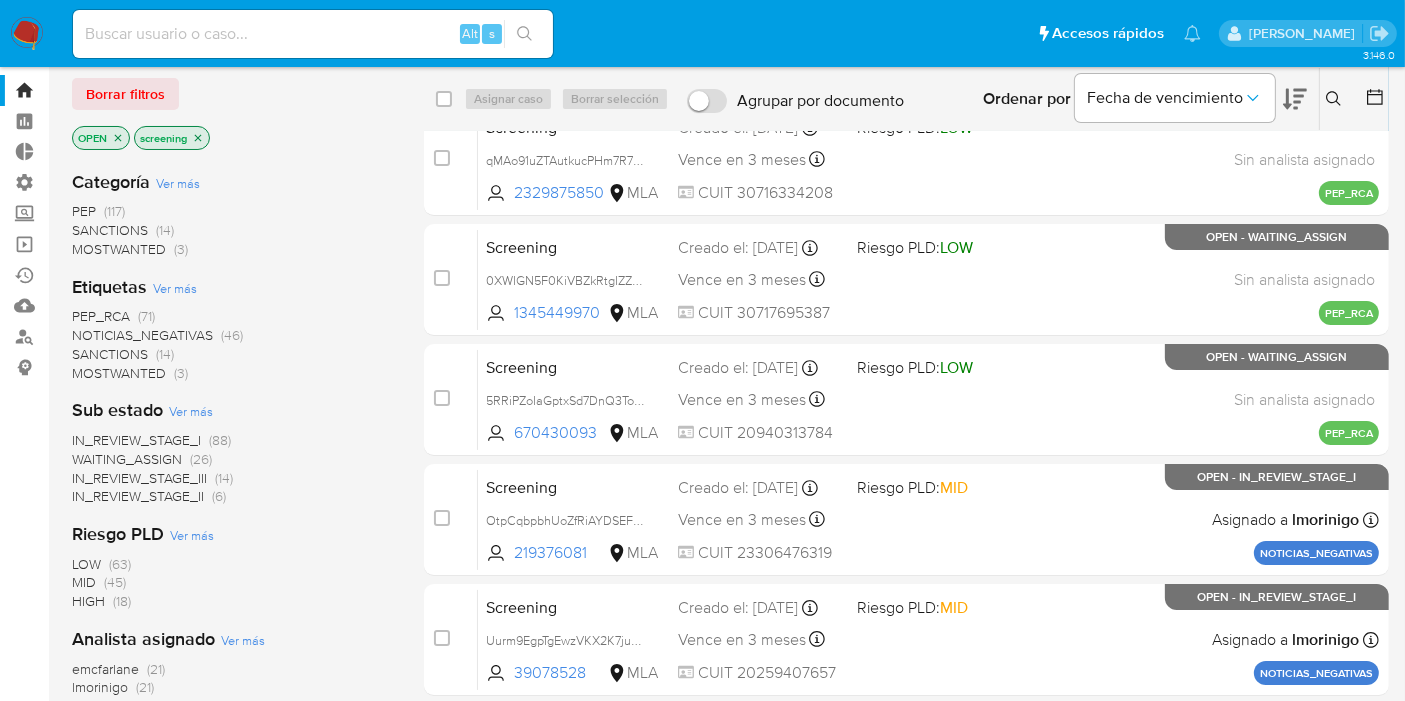 scroll, scrollTop: 0, scrollLeft: 0, axis: both 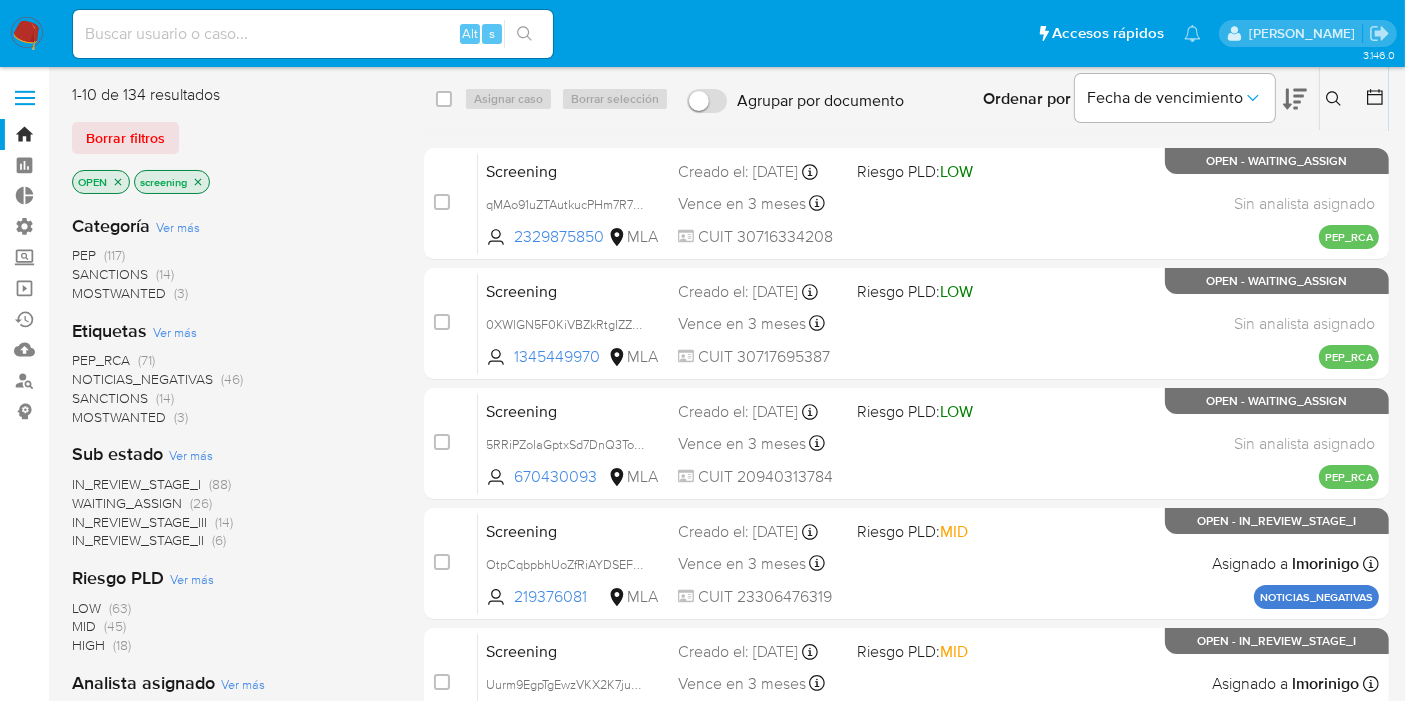 click on "Borrar filtros" at bounding box center [232, 138] 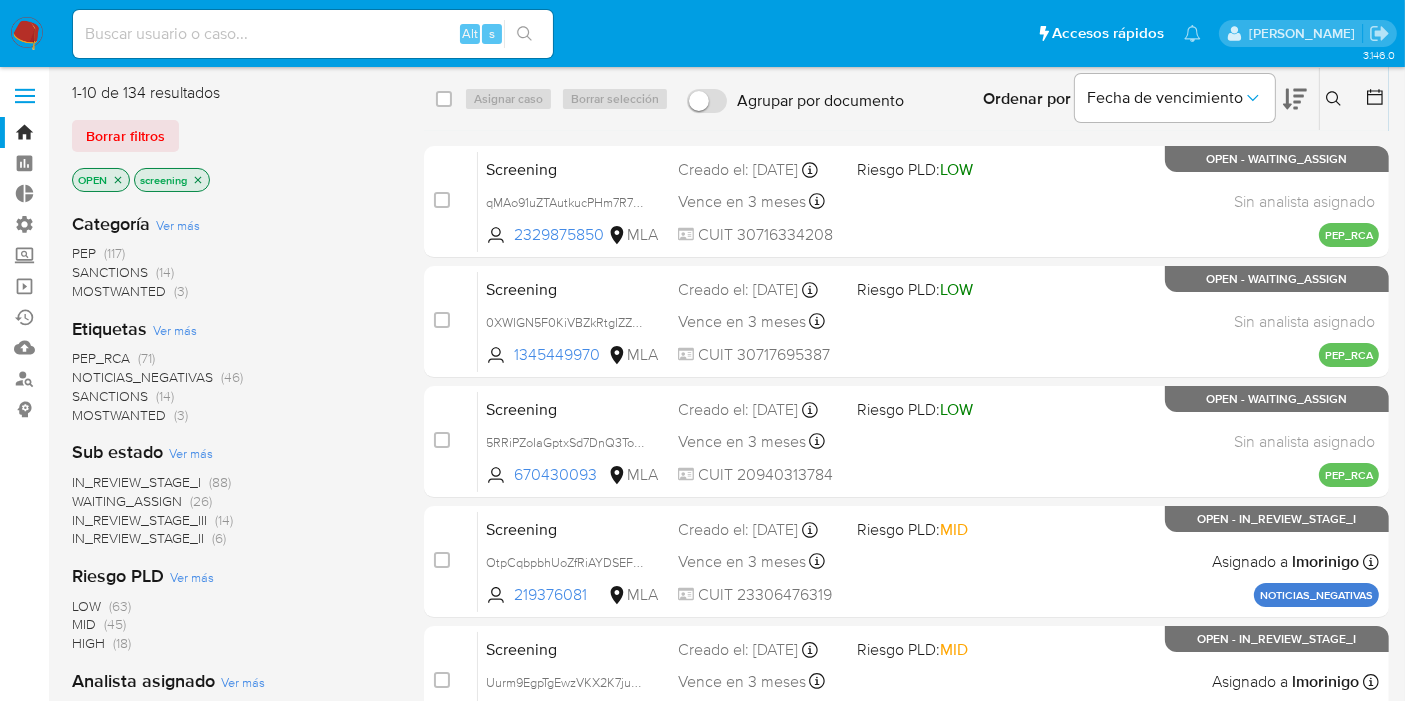 scroll, scrollTop: 0, scrollLeft: 0, axis: both 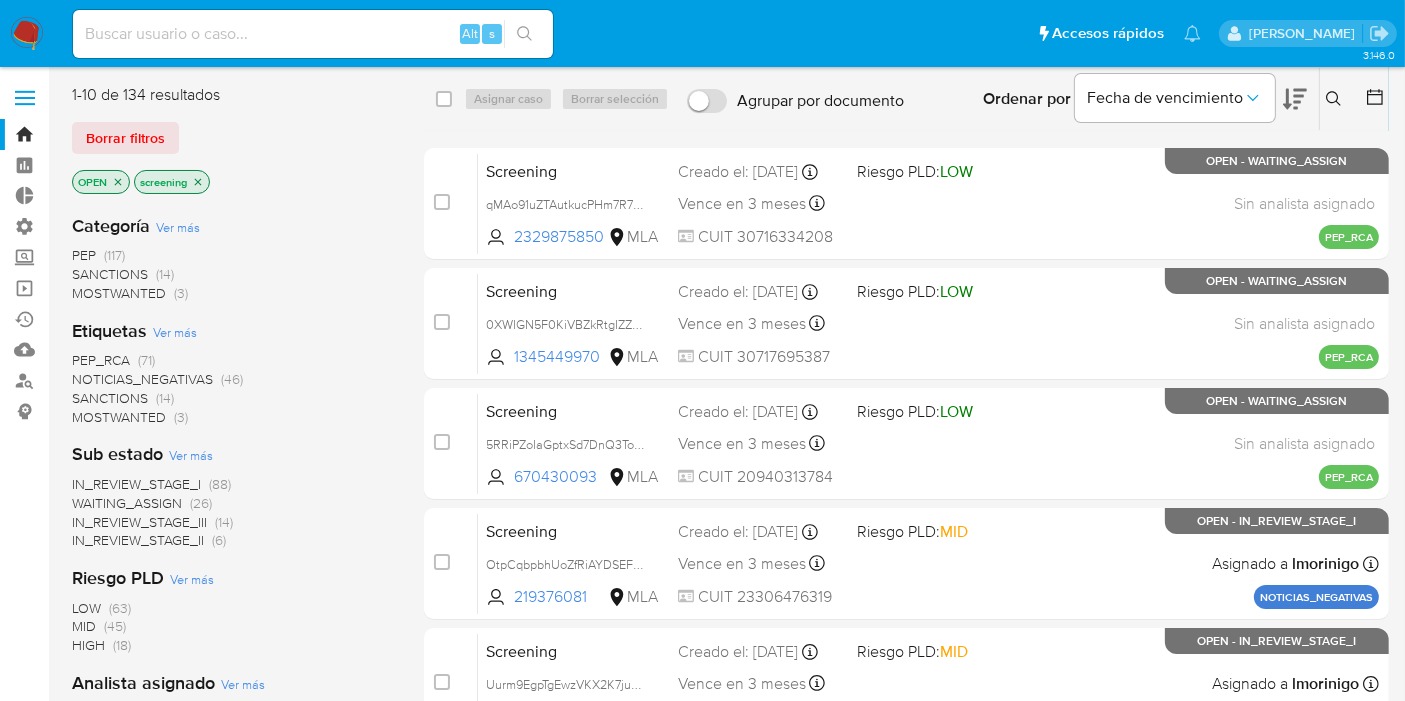 click on "Borrar filtros" at bounding box center [232, 138] 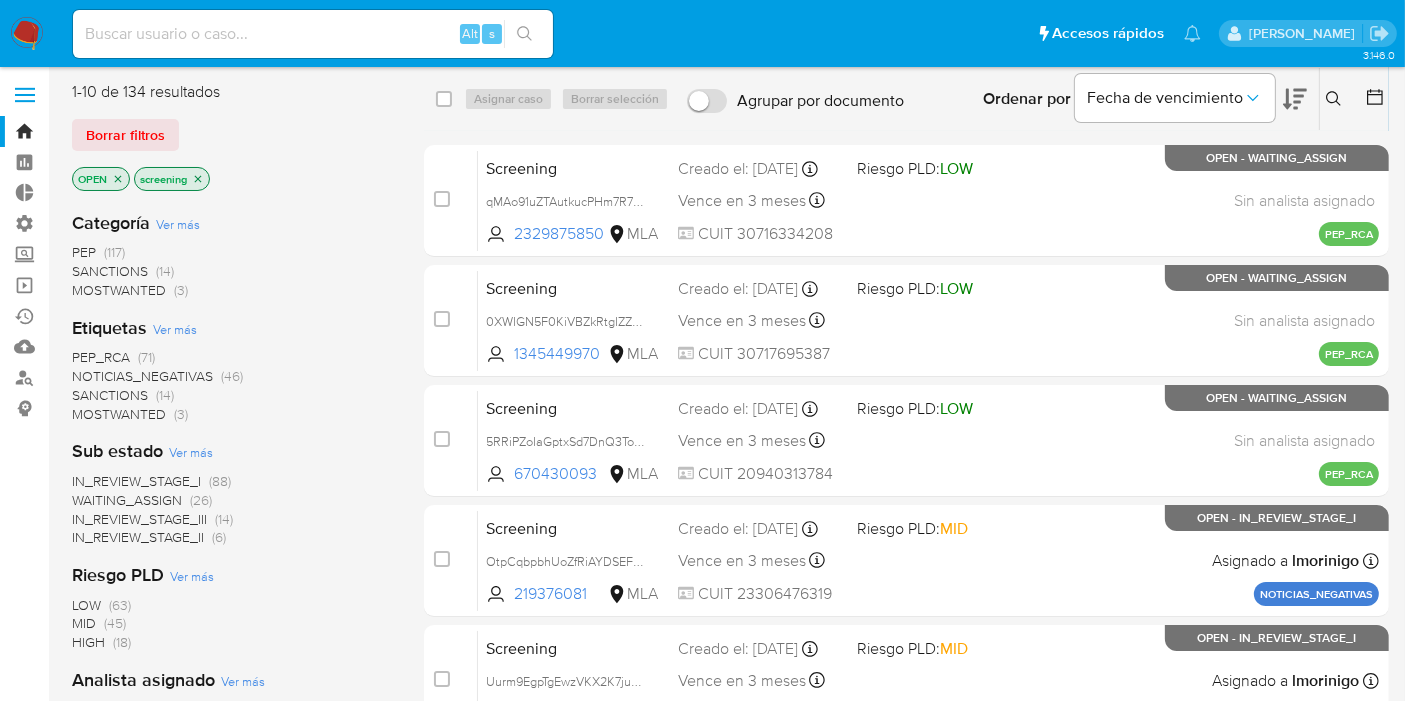 scroll, scrollTop: 0, scrollLeft: 0, axis: both 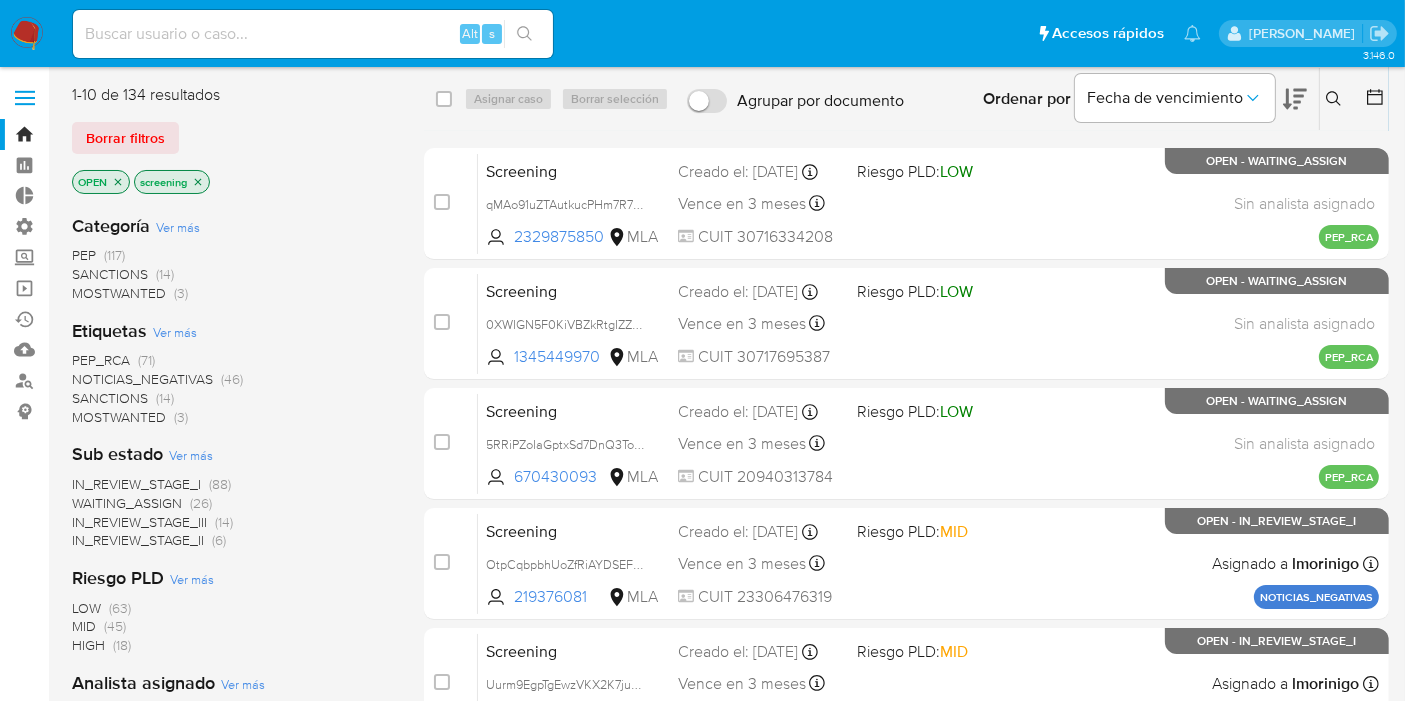 click on "Pausado Ver notificaciones Alt s Accesos rápidos   Presiona las siguientes teclas para acceder a algunas de las funciones Buscar caso o usuario Alt s Volver al home Alt h" at bounding box center (637, 33) 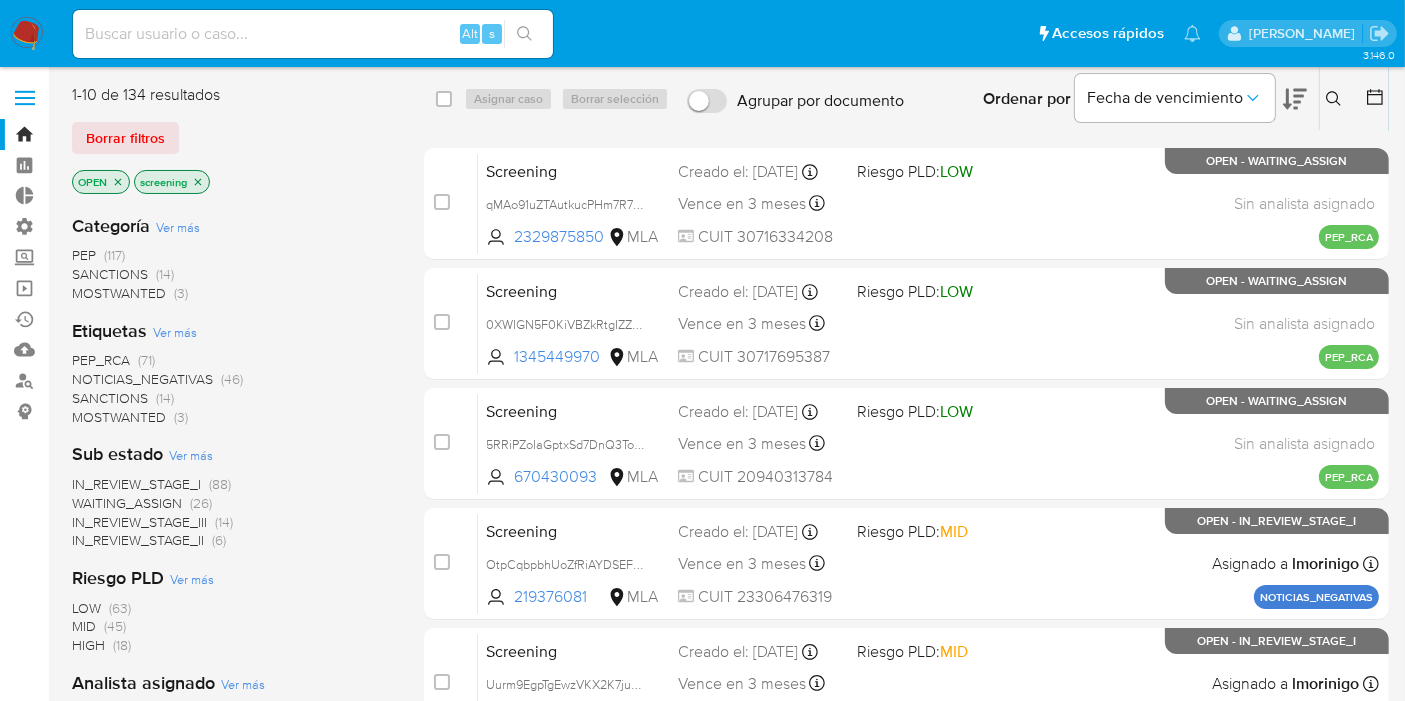 click on "Borrar filtros" at bounding box center (232, 138) 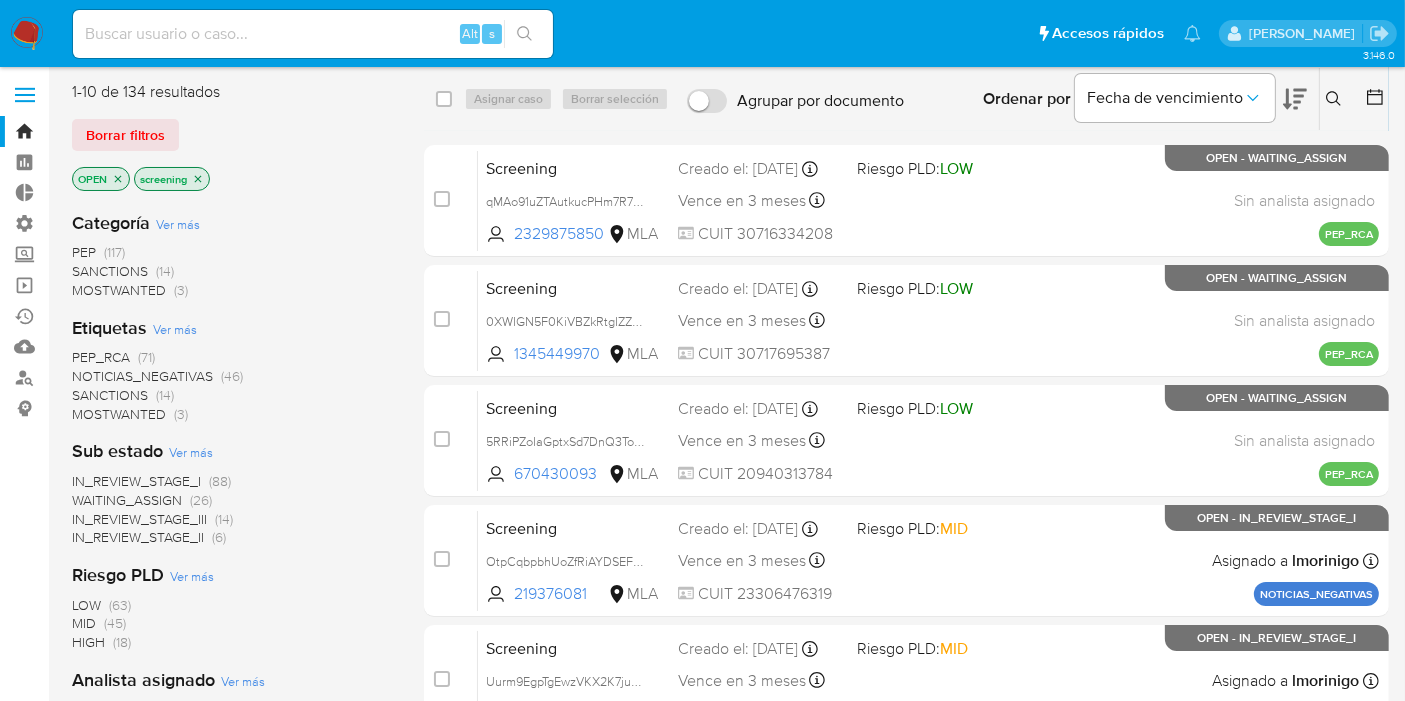 scroll, scrollTop: 0, scrollLeft: 0, axis: both 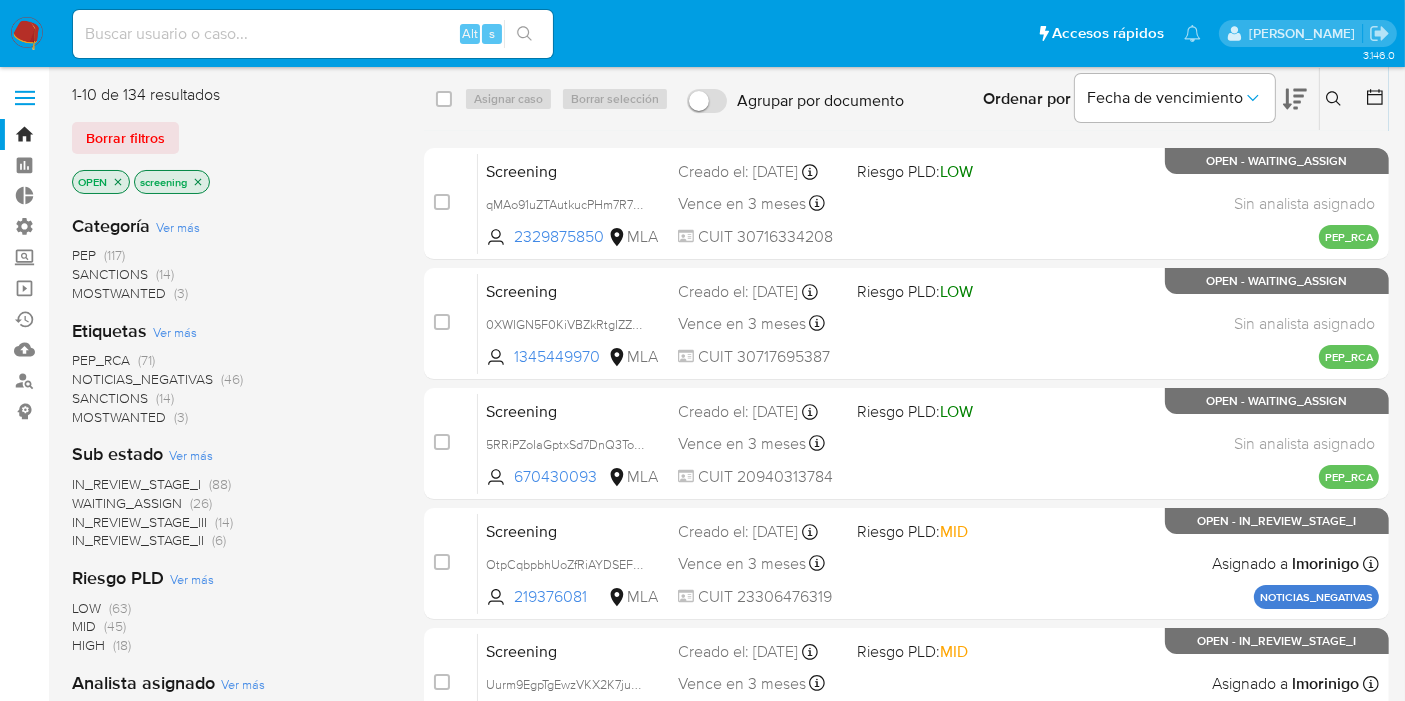 click on "Pausado Ver notificaciones Alt s Accesos rápidos   Presiona las siguientes teclas para acceder a algunas de las funciones Buscar caso o usuario Alt s Volver al home Alt h" at bounding box center (637, 33) 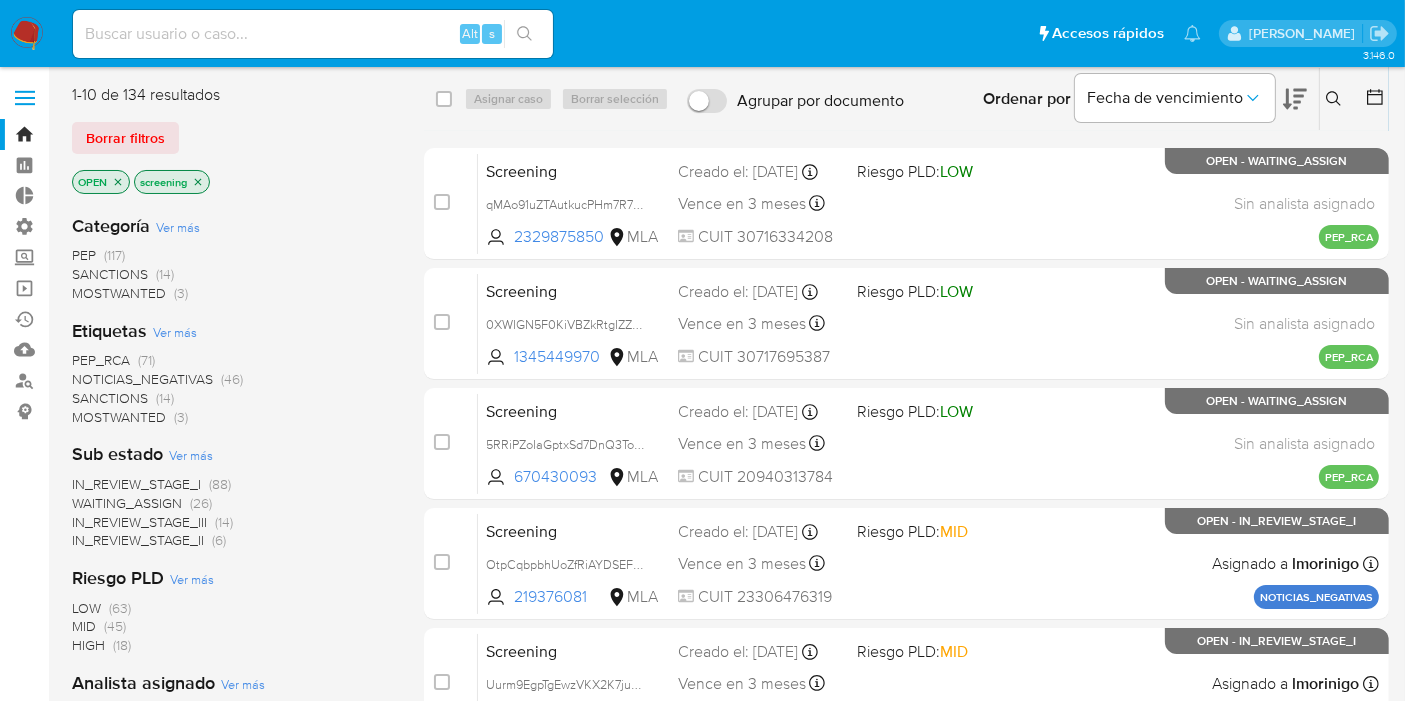 click on "Pausado Ver notificaciones Alt s Accesos rápidos   Presiona las siguientes teclas para acceder a algunas de las funciones Buscar caso o usuario Alt s Volver al home Alt h" at bounding box center [637, 33] 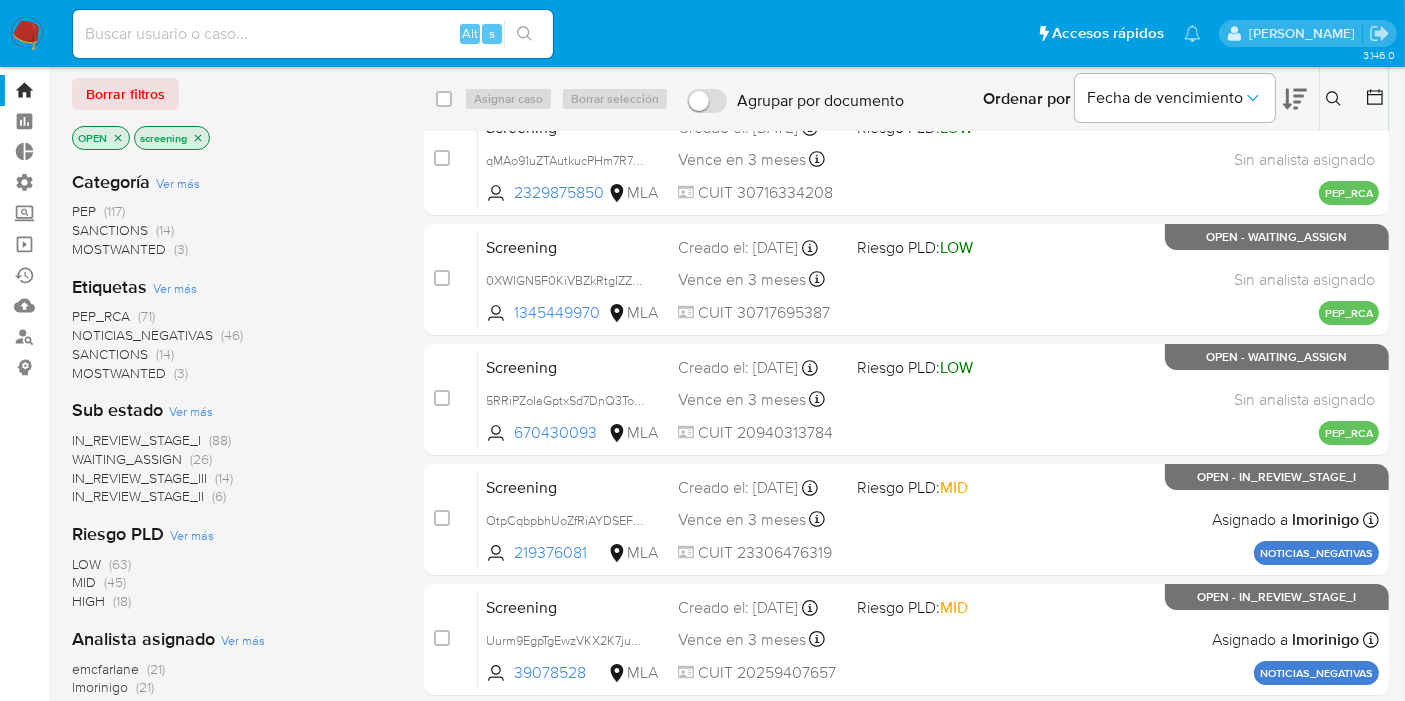scroll, scrollTop: 0, scrollLeft: 0, axis: both 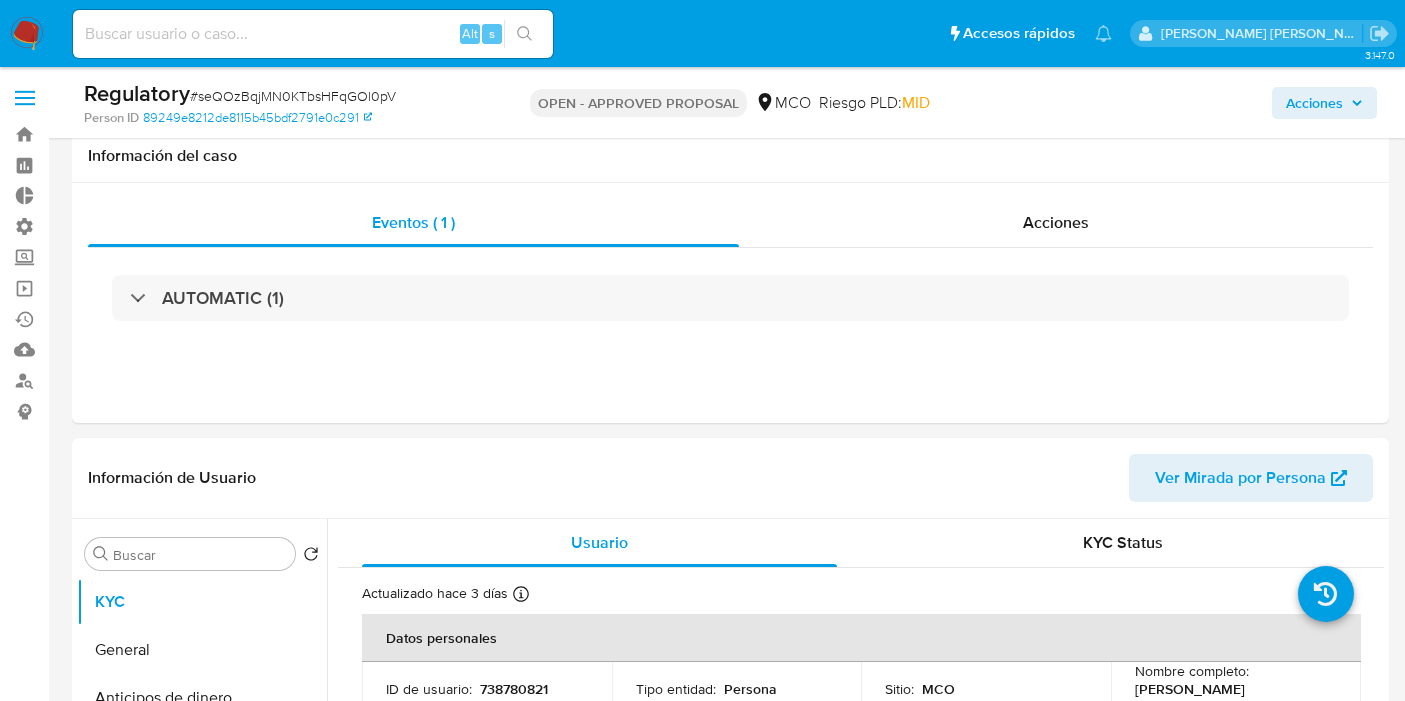 select on "10" 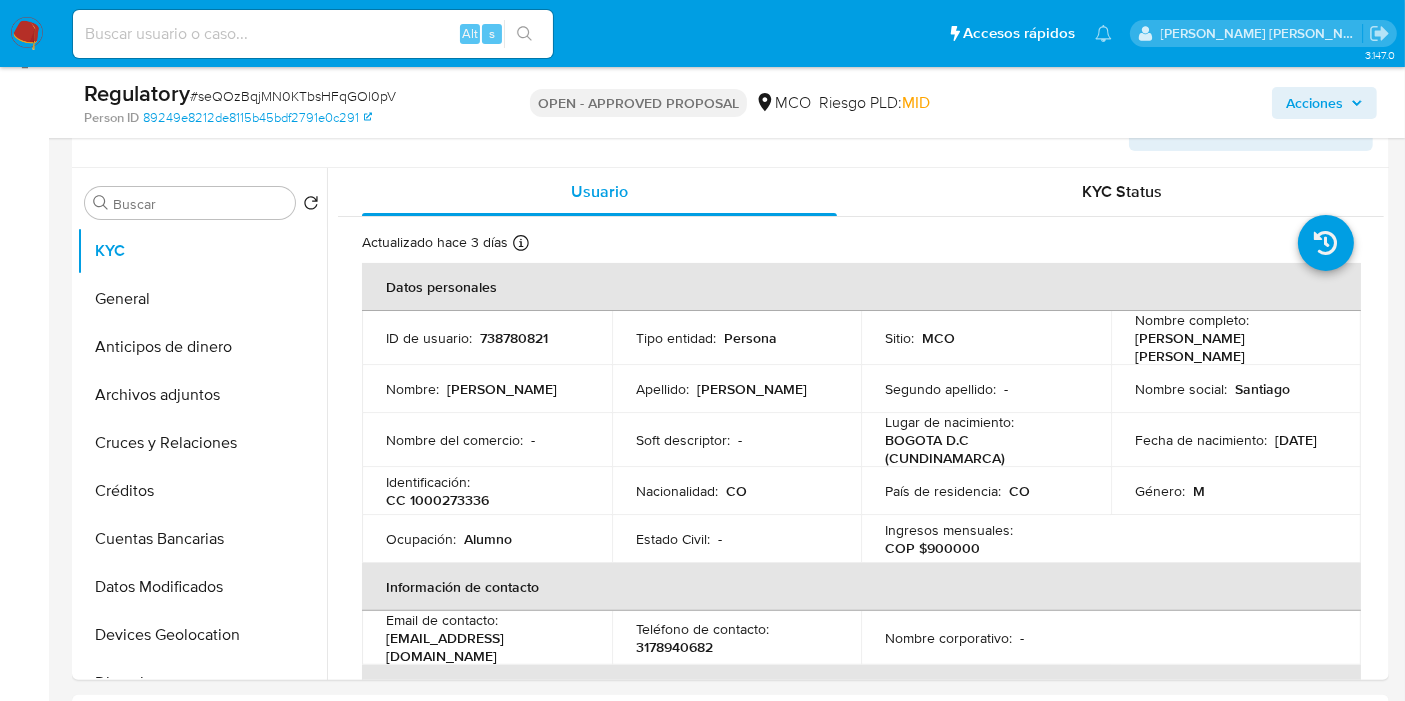 scroll, scrollTop: 862, scrollLeft: 0, axis: vertical 